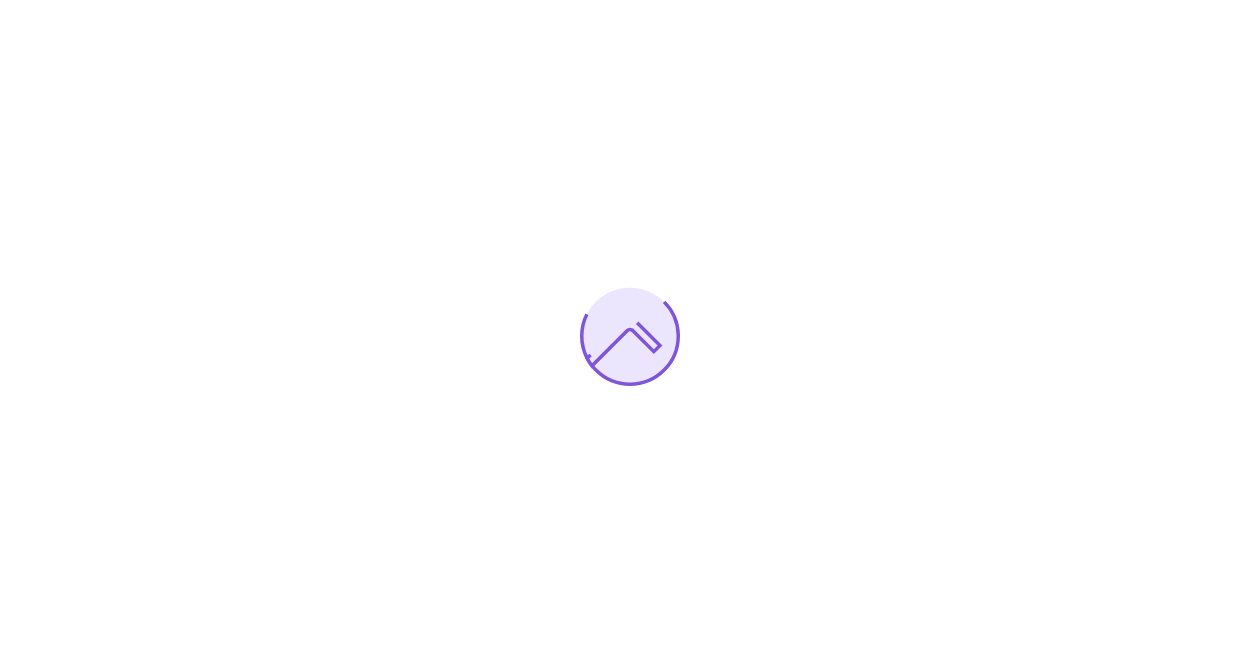 scroll, scrollTop: 0, scrollLeft: 0, axis: both 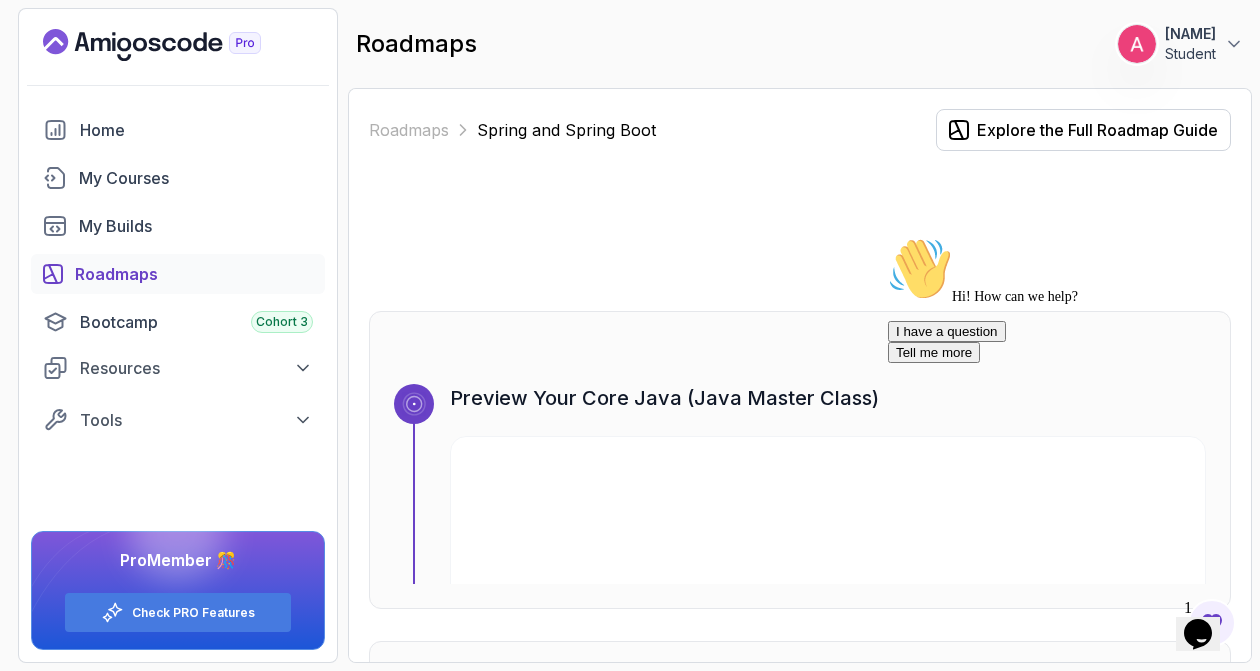 click on "810  Points Amin Student Home My Courses My Builds Roadmaps Bootcamp Cohort 3 Resources Textbook Certificates Licenses Tools Board Analytics Feedback & Features Pro  Member 🎊 Check PRO Features roadmaps   810  Points Amin Student Roadmaps Spring and Spring Boot Explore the Full Roadmap Guide Preview Your Core Java (Java Master Class) 1 0 % completed Spring Boot Crash Course Learn the basics of building REST APIs with Spring Boot beginner 1   Course   1.7 hours  of content 1.67h NEW Spring Boot for Beginners Build a CRUD API with Spring Boot and PostgreSQL database using Spring Data JPA and Spring AI 2 0 % completed Spring Framework Learn the core of Spring Framework: Inversion of Control and Dependency Injection intermediate 2   Courses   1.1 hours  of content 1.12h Spring Framework Master the core concepts of Spring Framework. Learn about Inversion of Control, Dependency Injection, Beans, and the Application Context to build robust Java applications. 3 0 % completed Mastering APIs with Spring MVC 1     4" at bounding box center [630, 335] 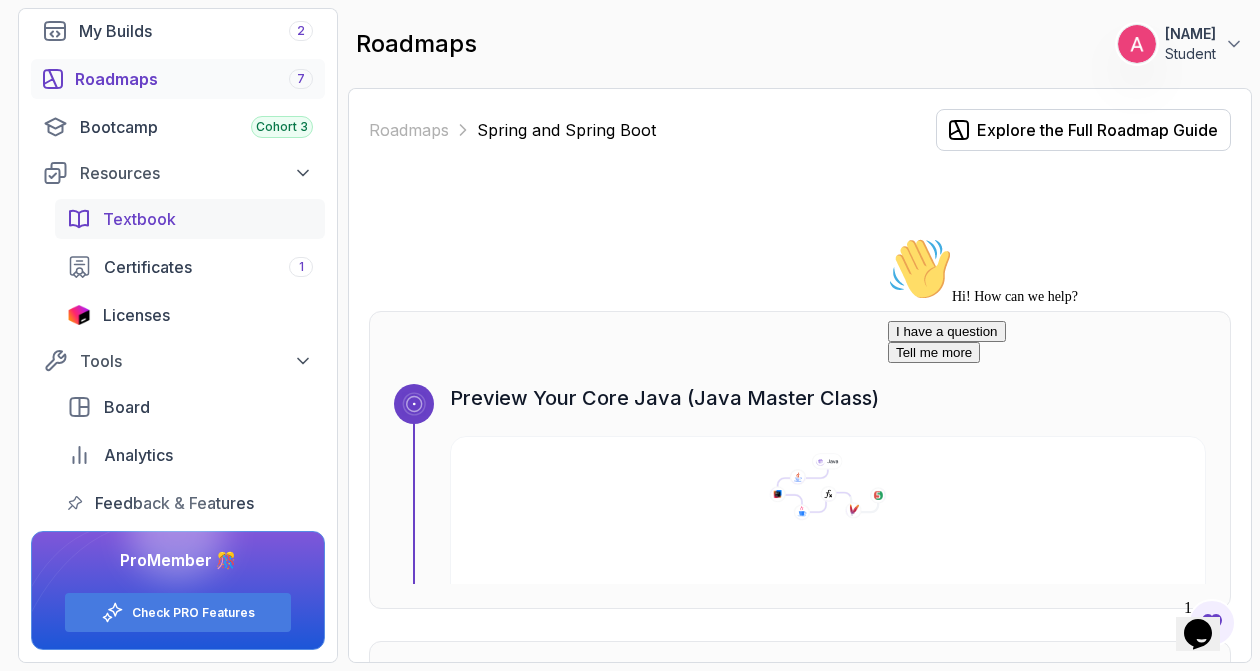 scroll, scrollTop: 0, scrollLeft: 0, axis: both 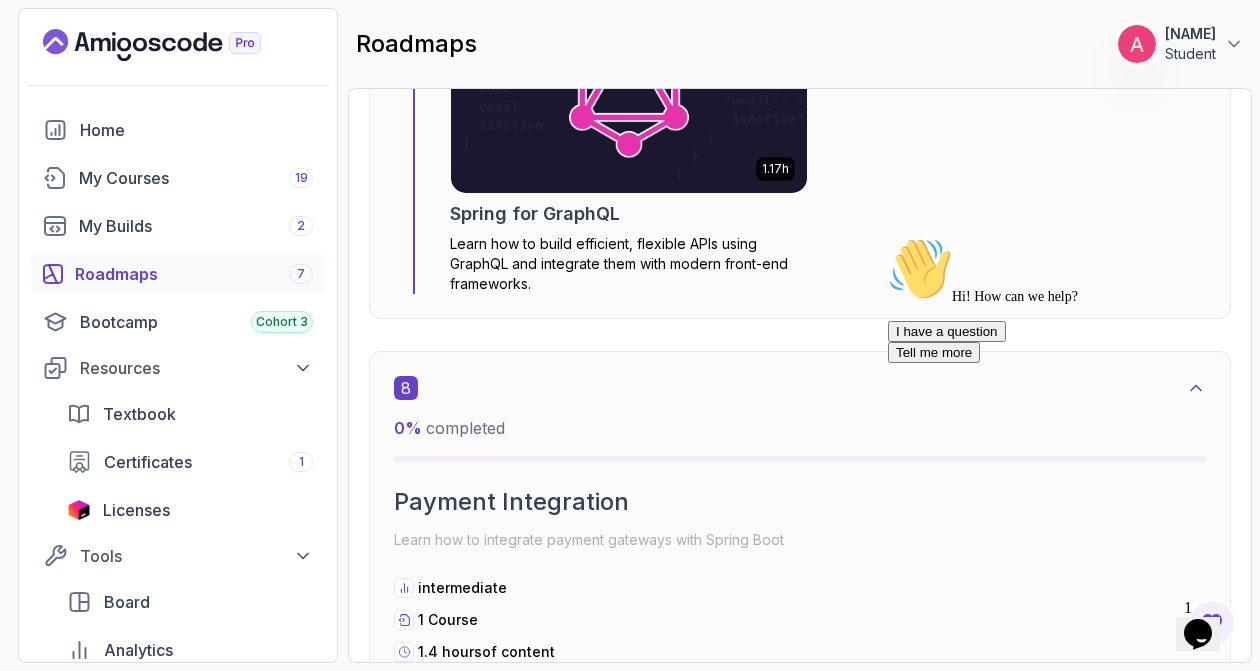 click at bounding box center [629, 92] 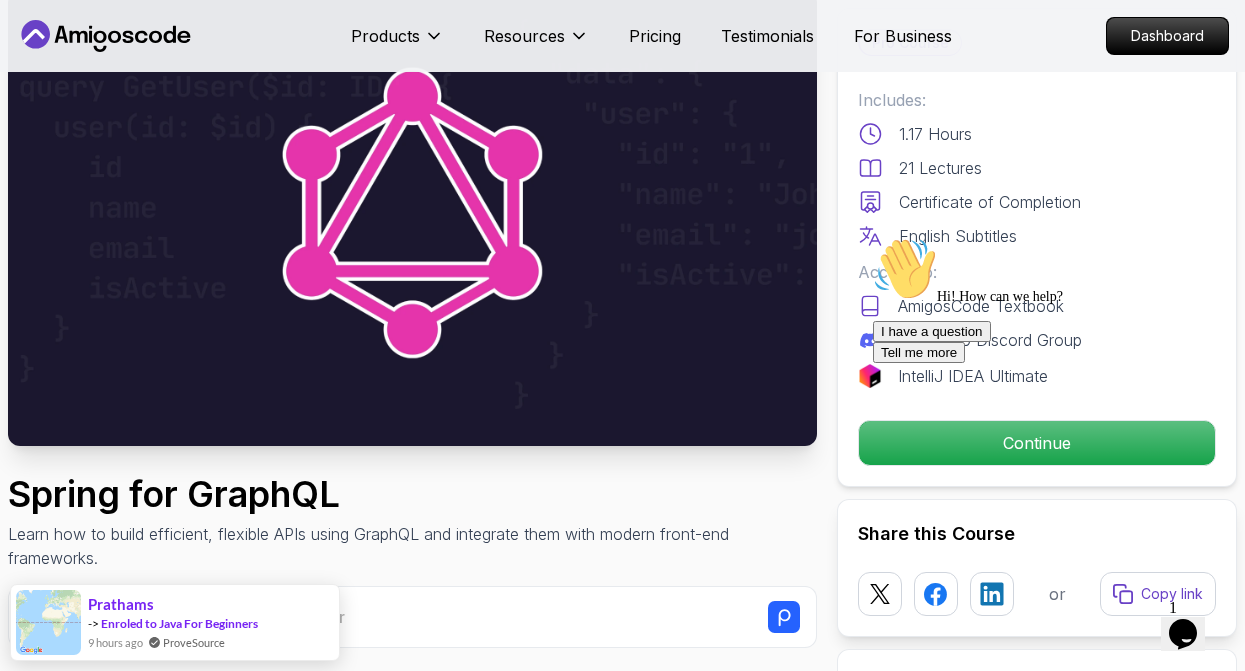 scroll, scrollTop: 130, scrollLeft: 0, axis: vertical 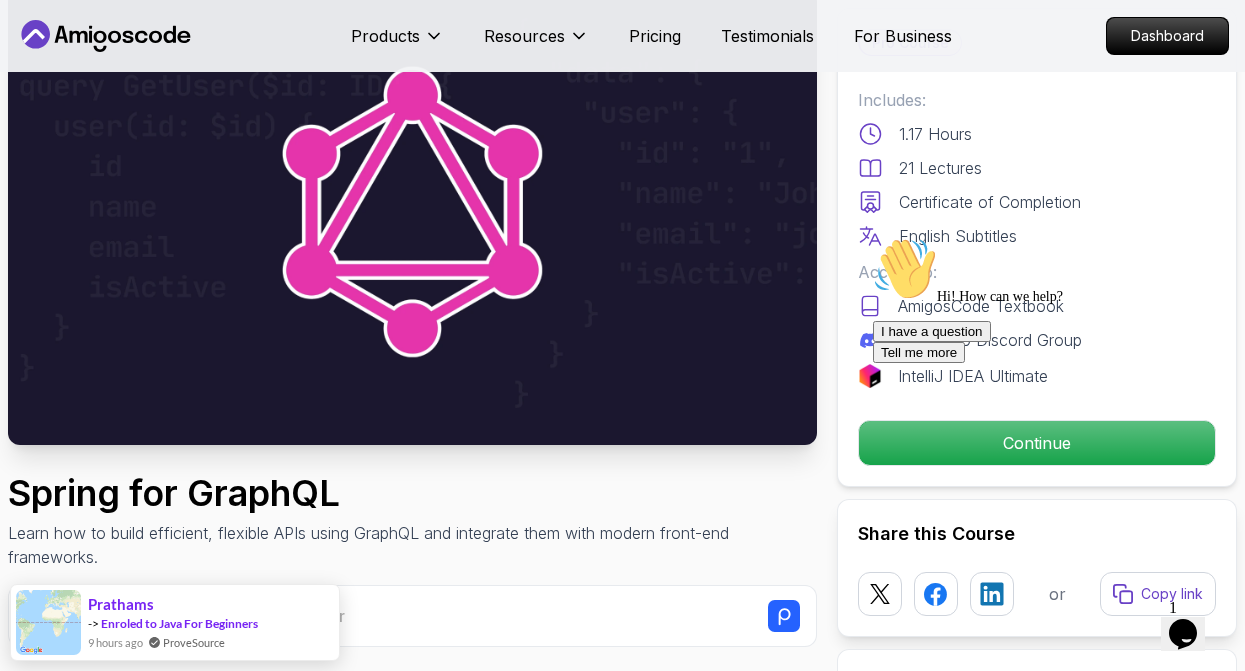 click on "Hi! How can we help?" at bounding box center [1053, 271] 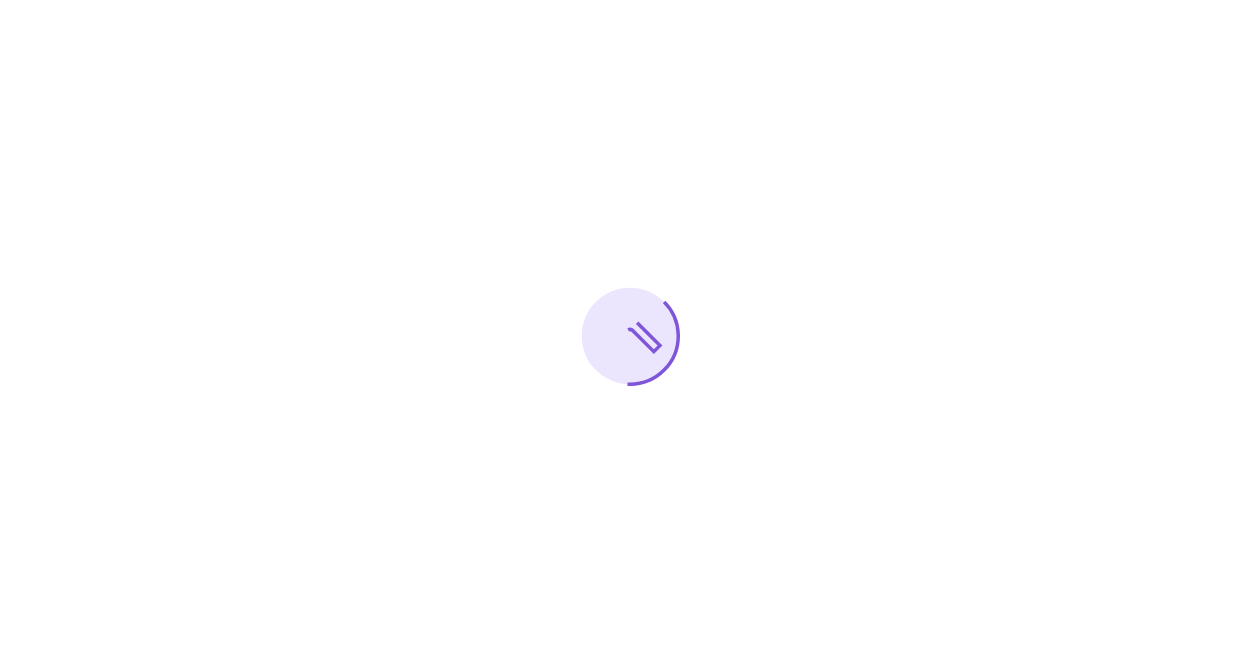 scroll, scrollTop: 0, scrollLeft: 0, axis: both 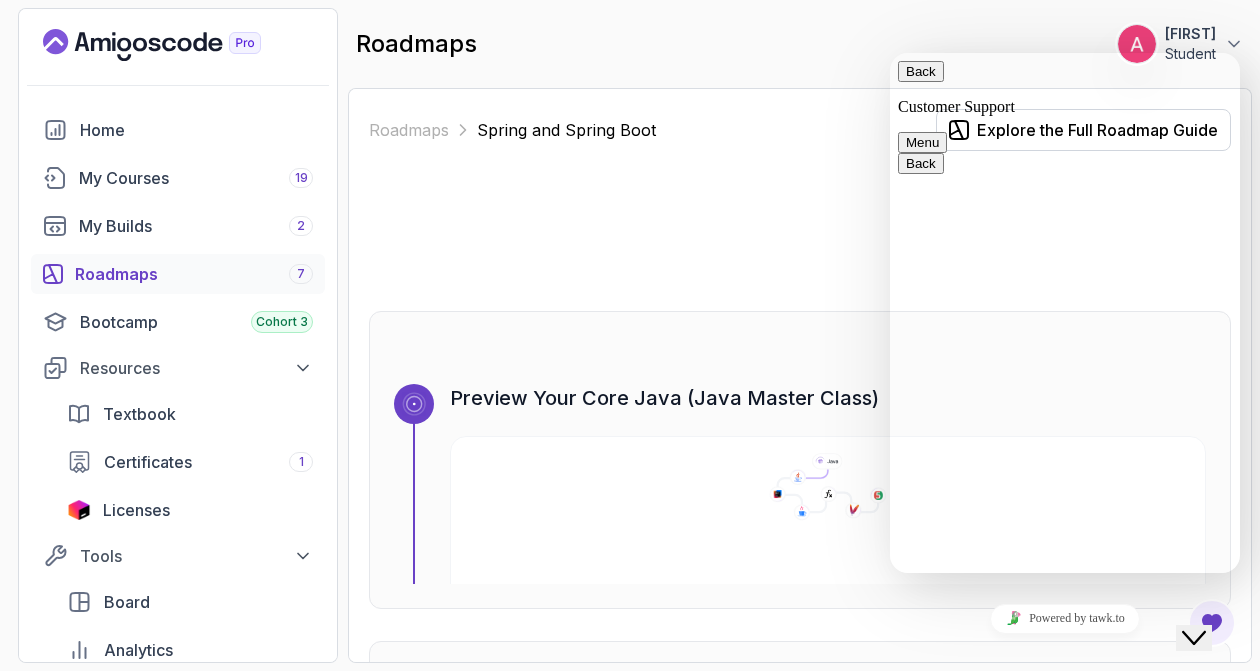click on "Close Chat This icon closes the chat window." at bounding box center (1194, 638) 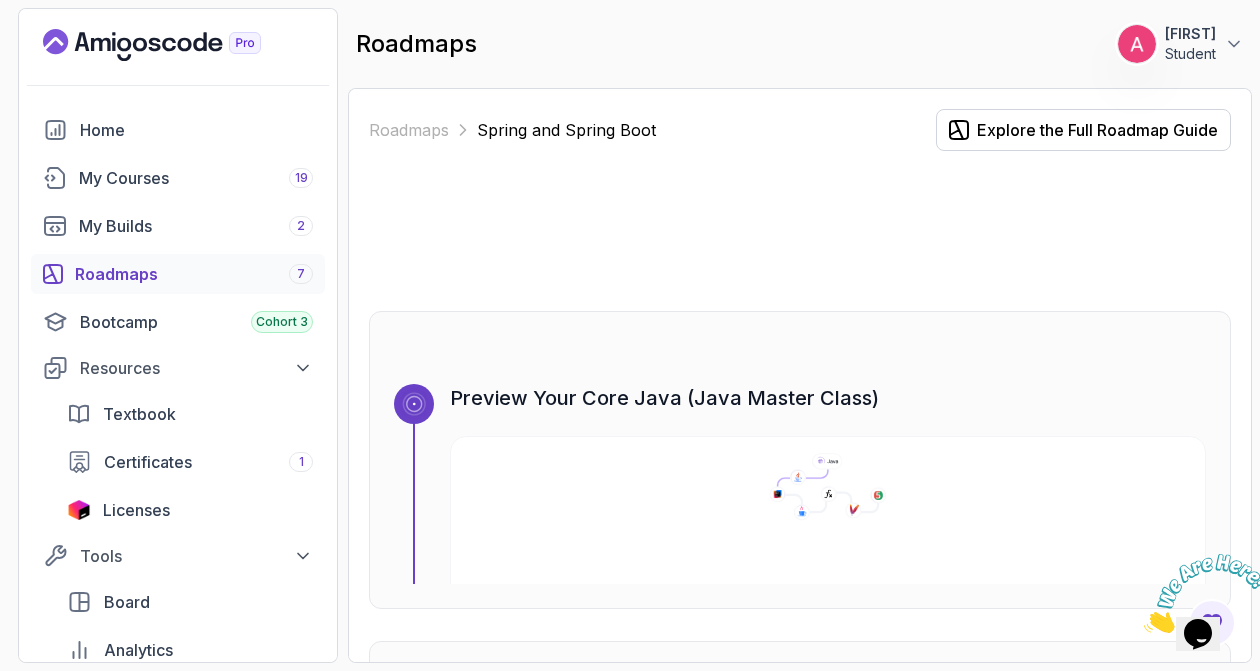 type 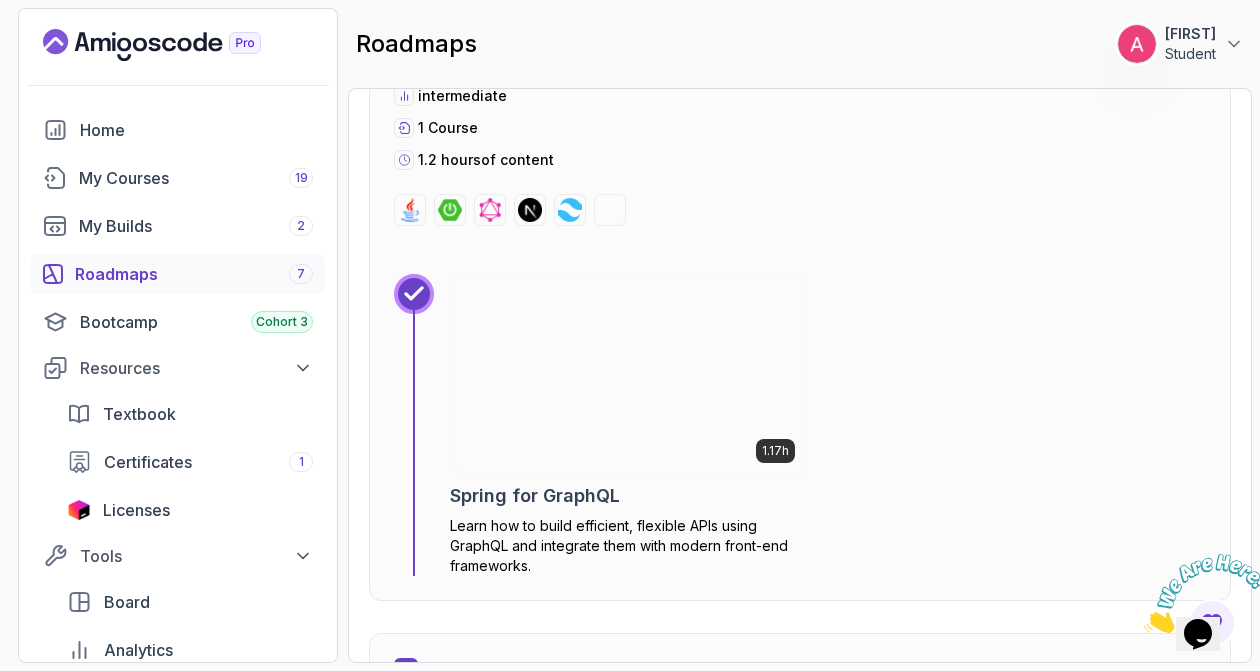 scroll, scrollTop: 5214, scrollLeft: 0, axis: vertical 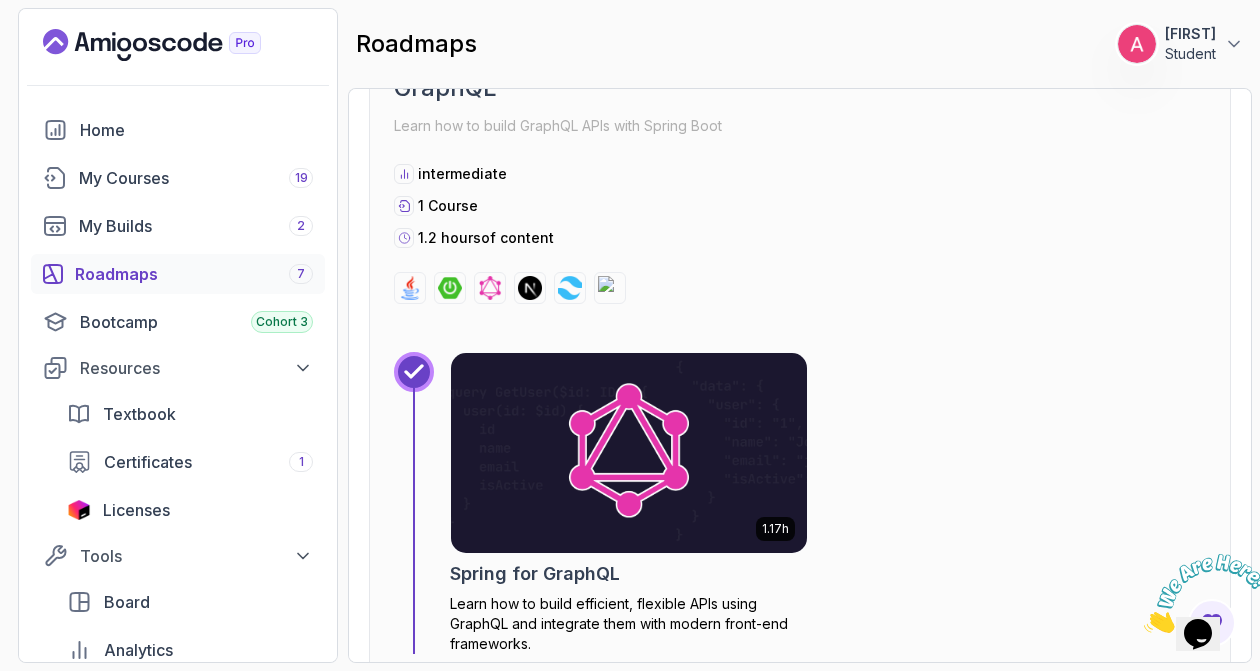 click at bounding box center [629, 452] 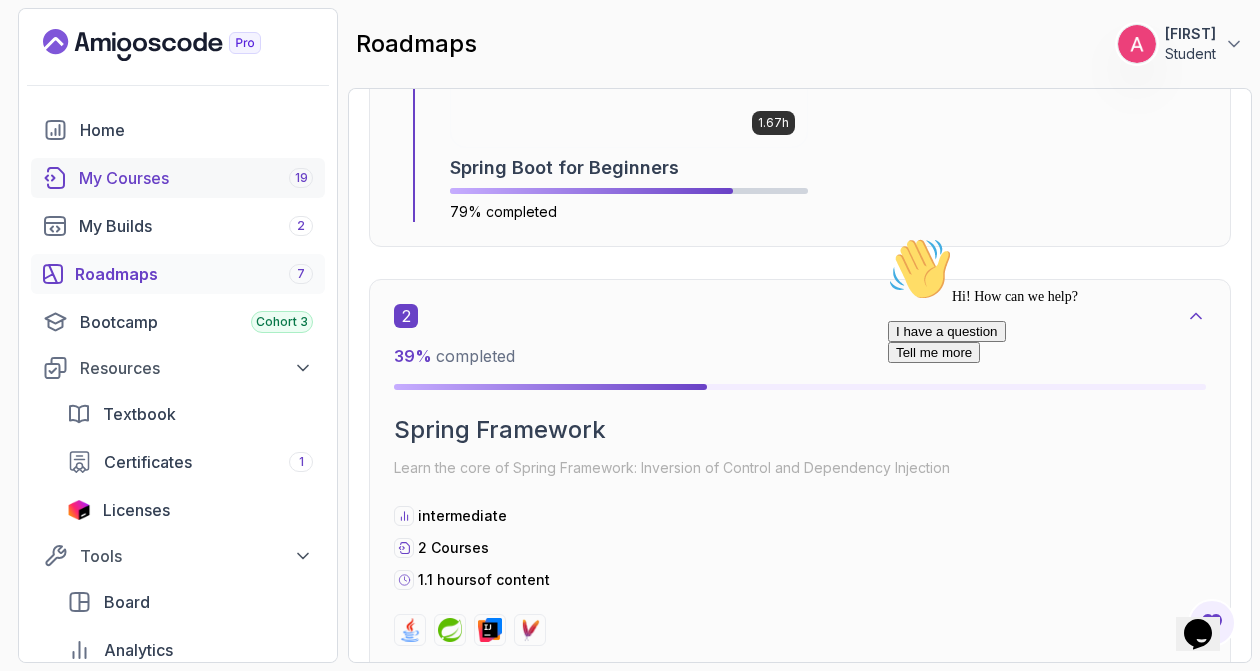 scroll, scrollTop: 1110, scrollLeft: 0, axis: vertical 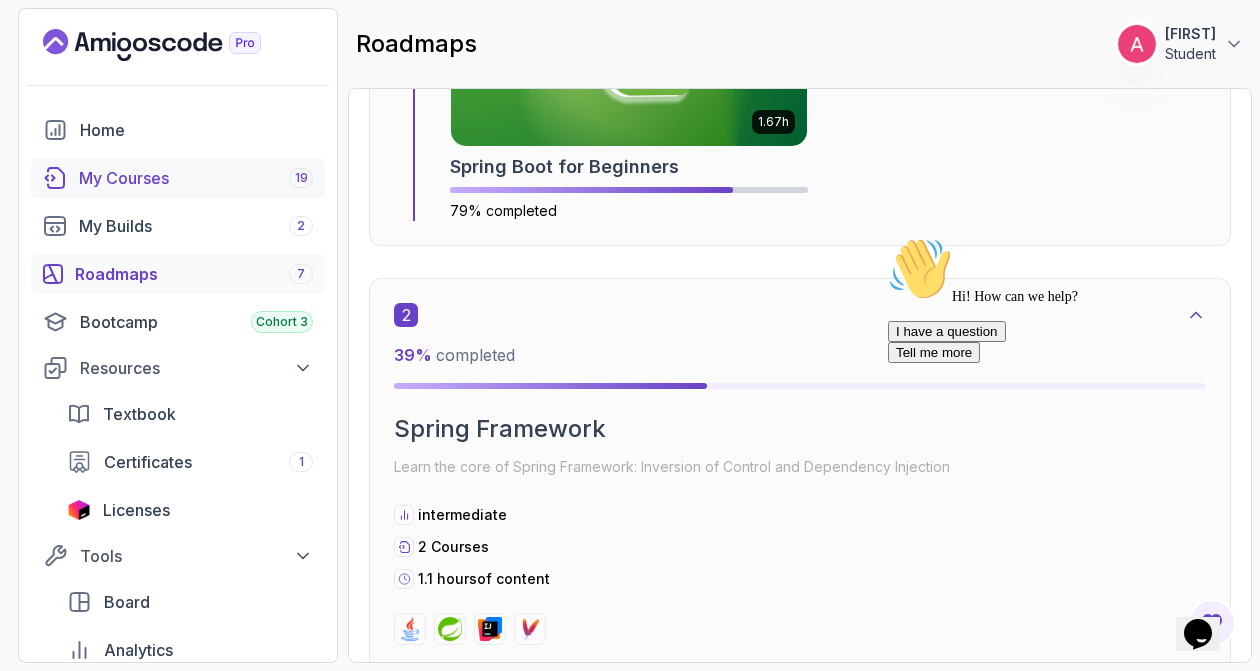 click on "My Courses 19" at bounding box center (178, 178) 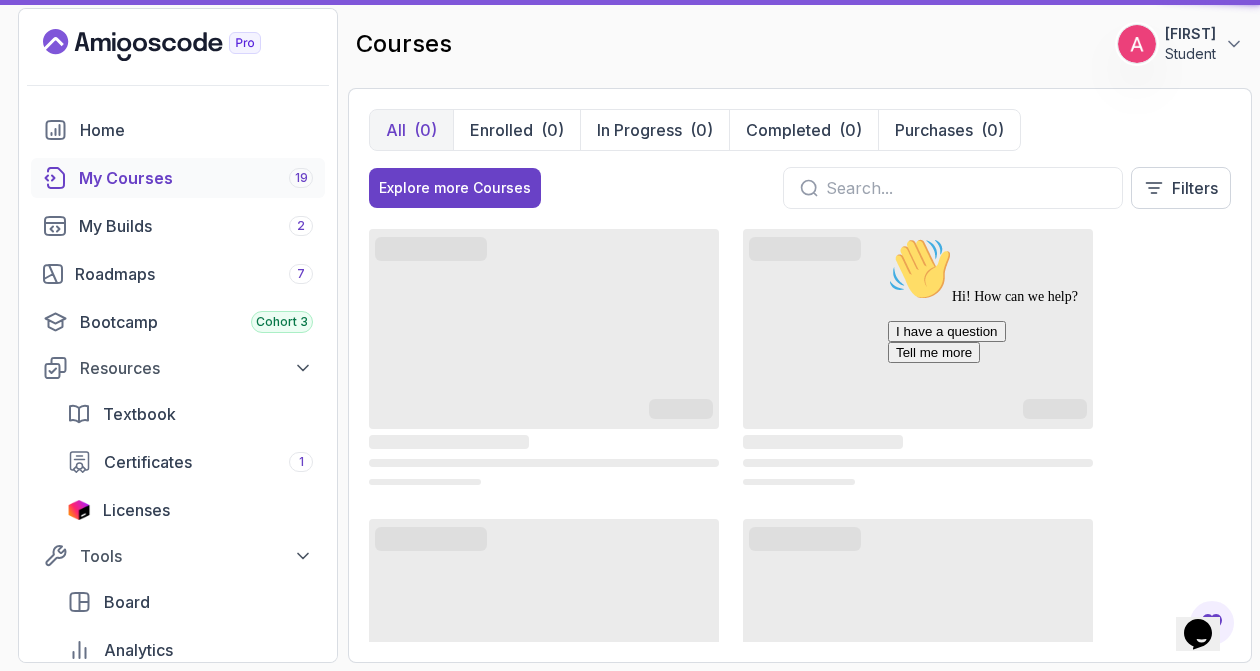scroll, scrollTop: 0, scrollLeft: 0, axis: both 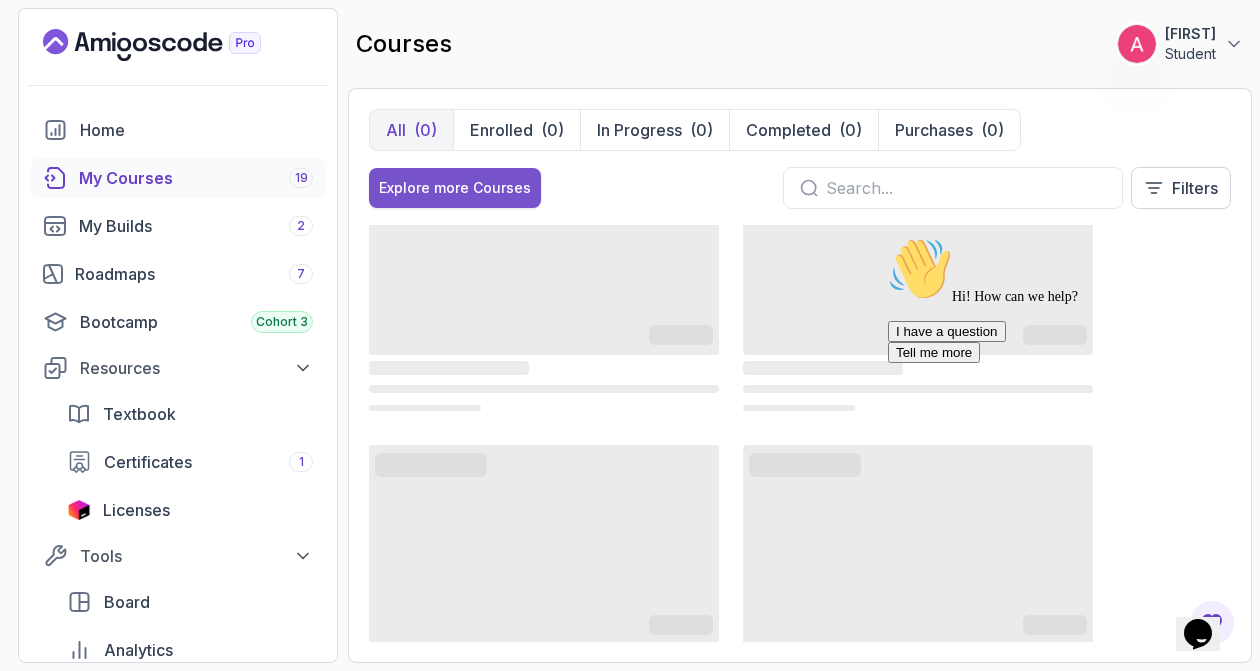 click on "Explore more Courses" at bounding box center [455, 188] 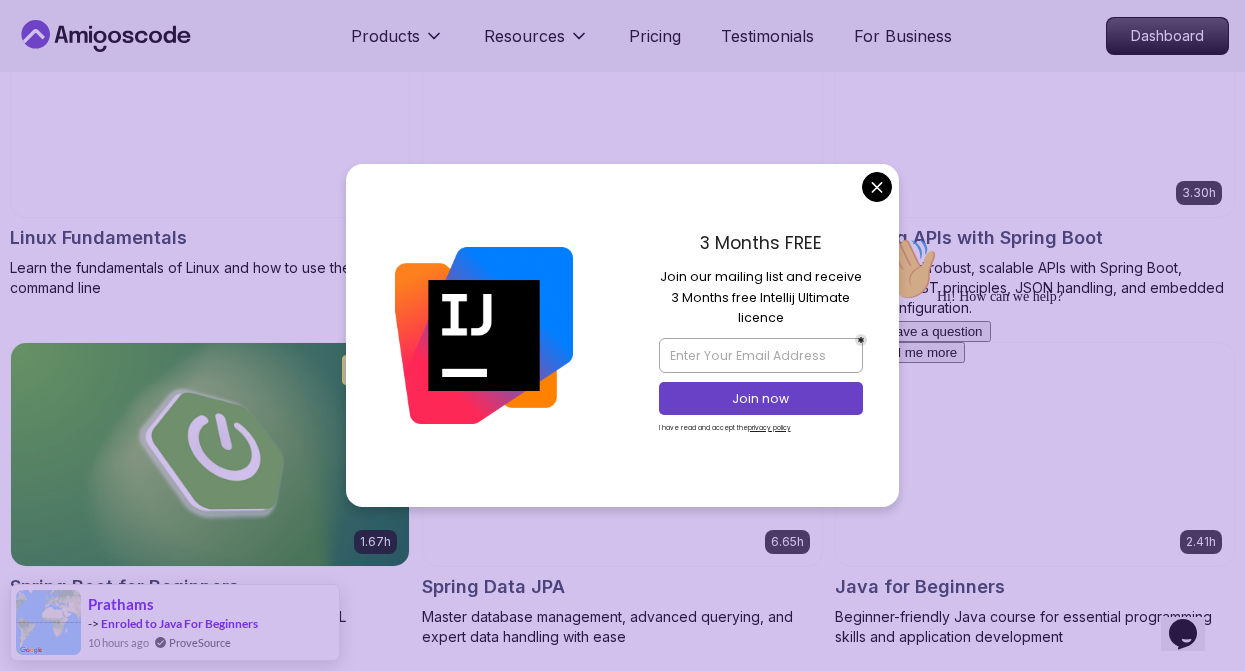 scroll, scrollTop: 707, scrollLeft: 0, axis: vertical 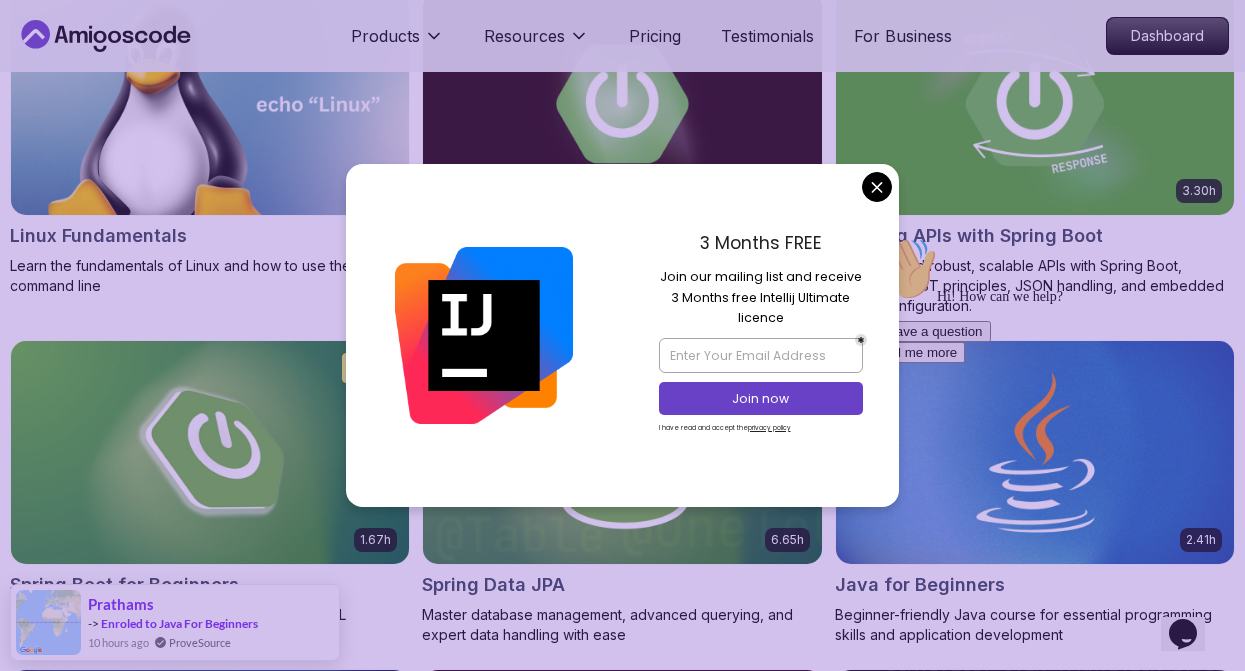 click on "Products Resources Pricing Testimonials For Business Dashboard Products Resources Pricing Testimonials For Business Dashboard All Courses Learn Java, Spring Boot, DevOps & More with Amigoscode Premium Courses Master in-demand skills like Java, Spring Boot, DevOps, React, and more through hands-on, expert-led courses. Advance your software development career with real-world projects and practical learning. Filters Filters Type Course Build Price Pro Free Instructors Nelson Djalo Richard Abz Duration 0-1 Hour 1-3 Hours +3 Hours Track Front End Back End Dev Ops Full Stack Level Junior Mid-level Senior 6.00h Linux Fundamentals Learn the fundamentals of Linux and how to use the command line 5.18h Advanced Spring Boot Dive deep into Spring Boot with our advanced course, designed to take your skills from intermediate to expert level. 3.30h Building APIs with Spring Boot Learn to build robust, scalable APIs with Spring Boot, mastering REST principles, JSON handling, and embedded server configuration. 1.67h NEW 6.65h" at bounding box center [622, 4586] 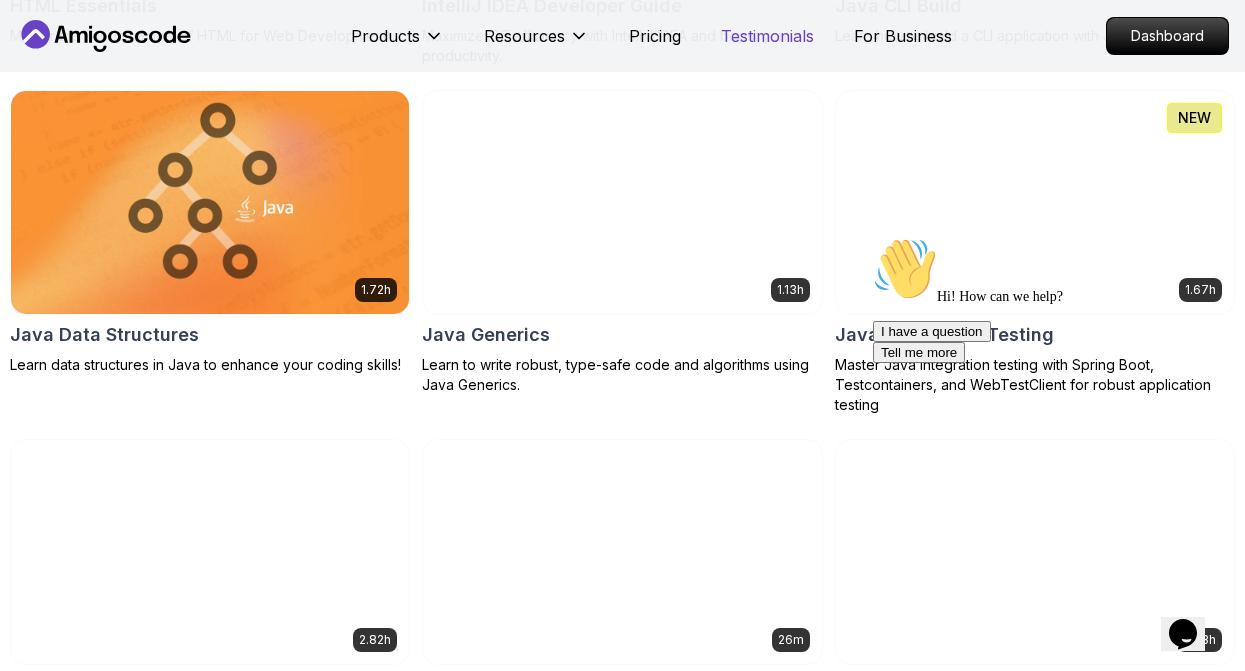 scroll, scrollTop: 1665, scrollLeft: 0, axis: vertical 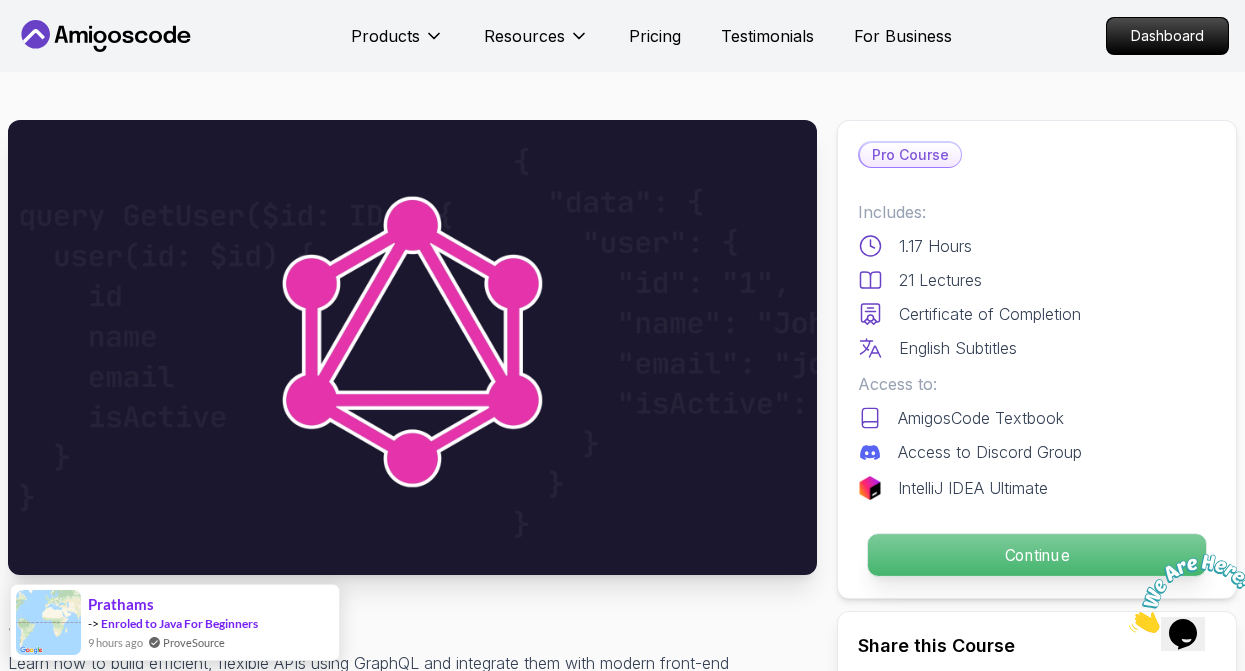 click on "Continue" at bounding box center [1037, 555] 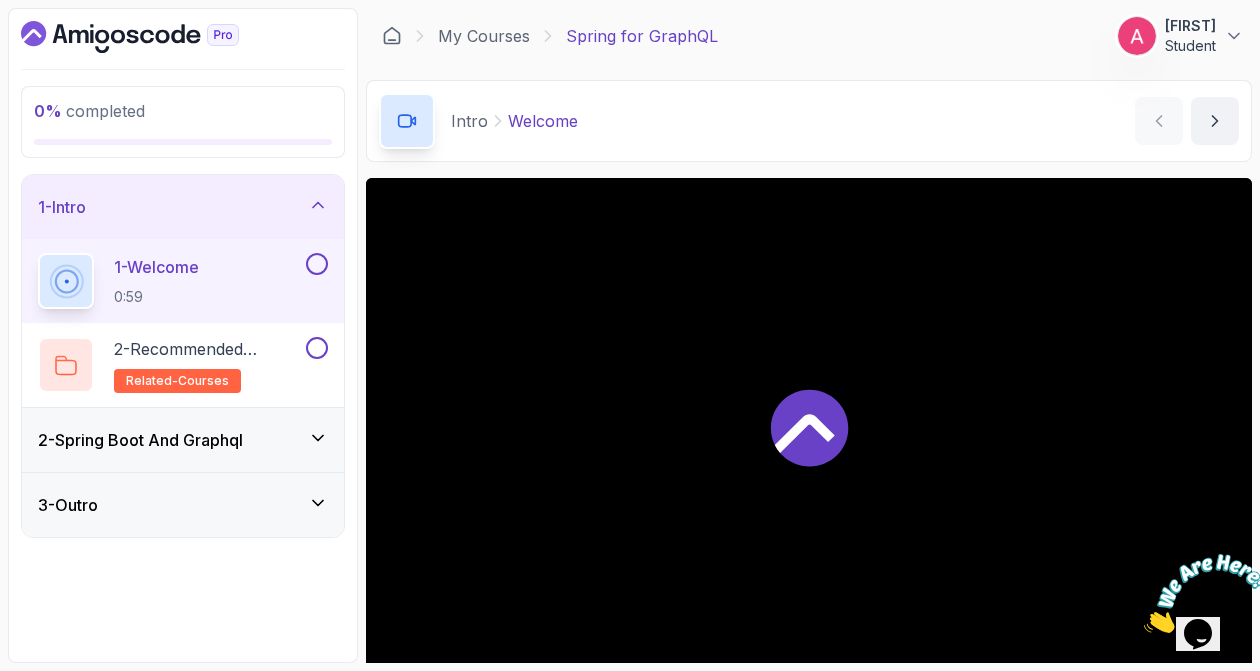 scroll, scrollTop: 32, scrollLeft: 0, axis: vertical 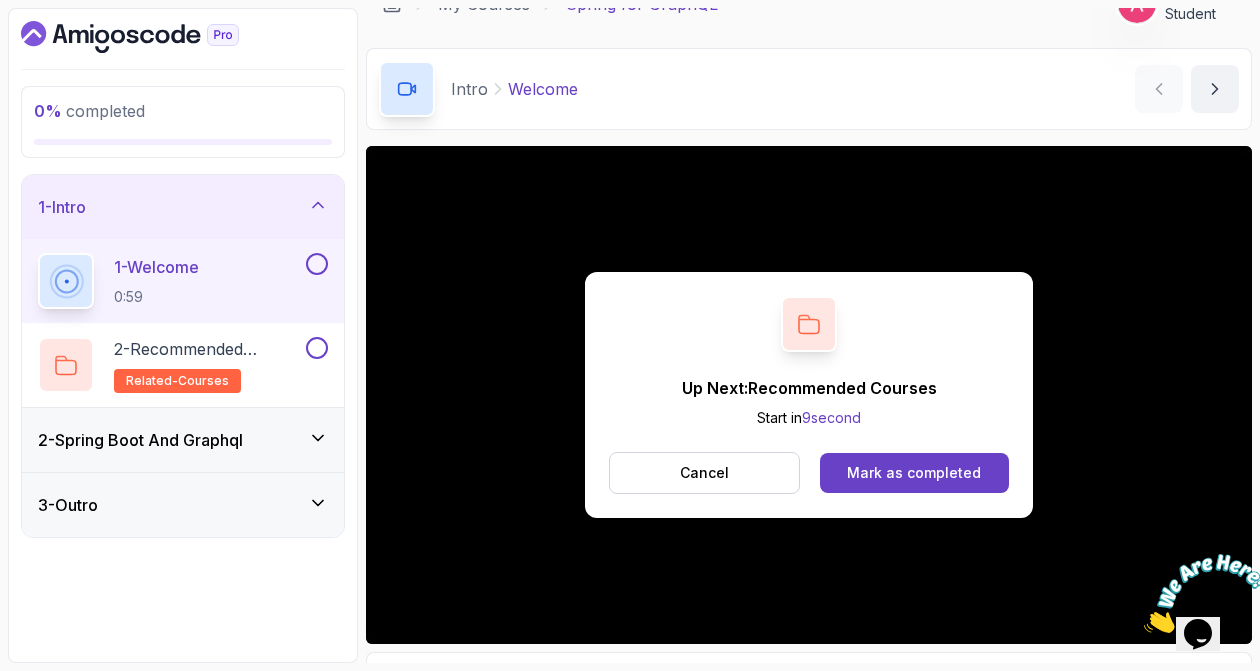 click on "2  -  Spring Boot And Graphql" at bounding box center (183, 440) 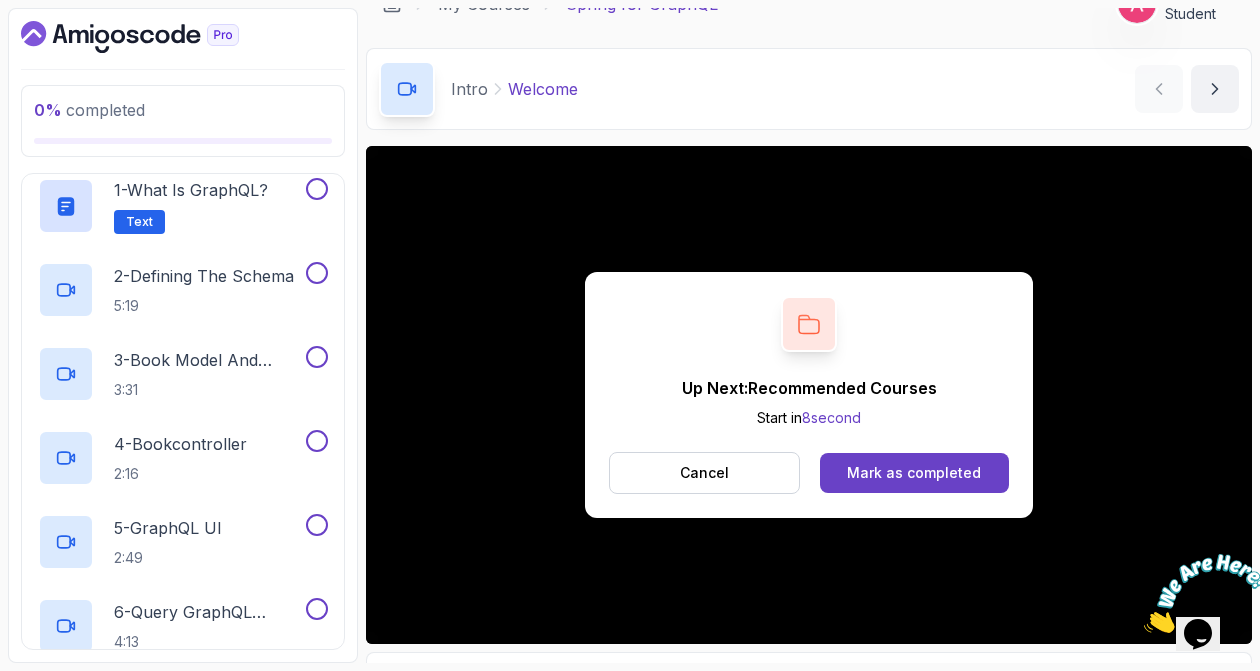 scroll, scrollTop: 140, scrollLeft: 0, axis: vertical 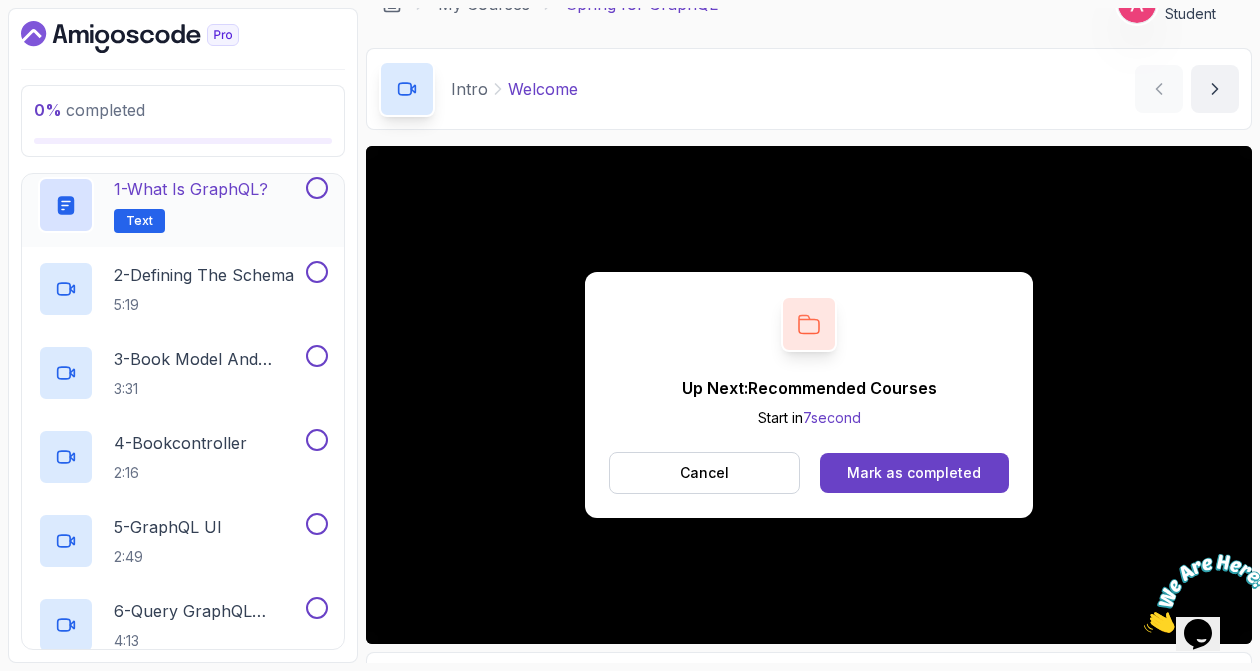 click on "1  -  What is GraphQL? Text" at bounding box center (191, 205) 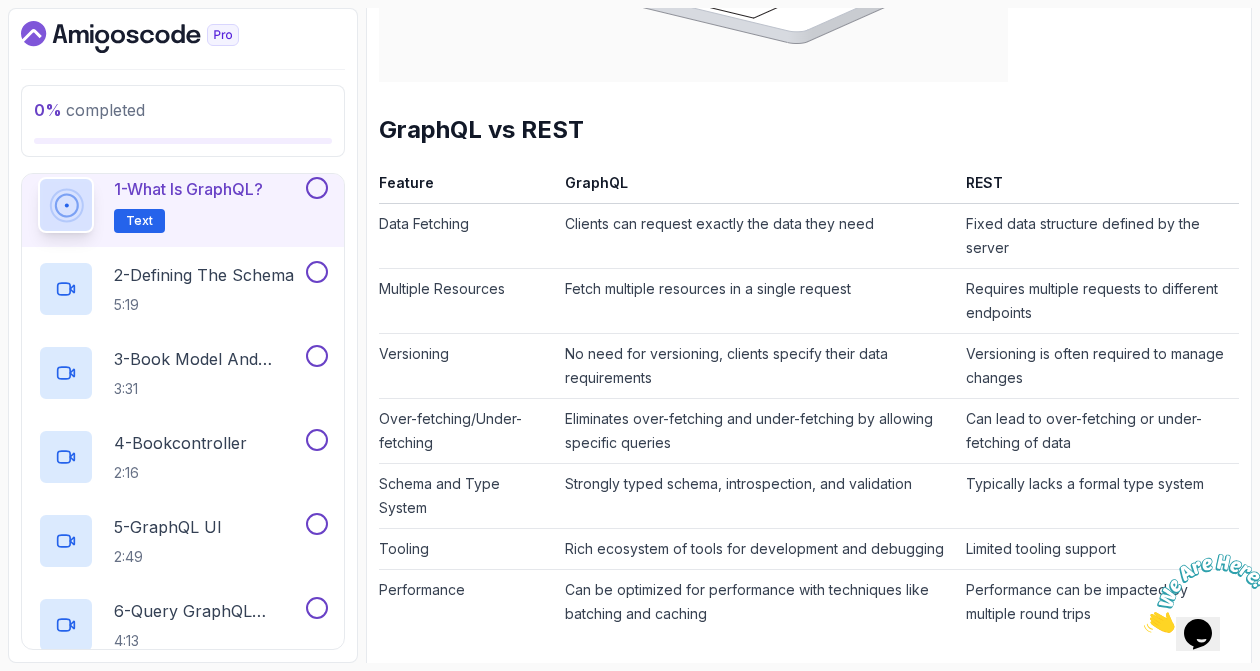 scroll, scrollTop: 2039, scrollLeft: 0, axis: vertical 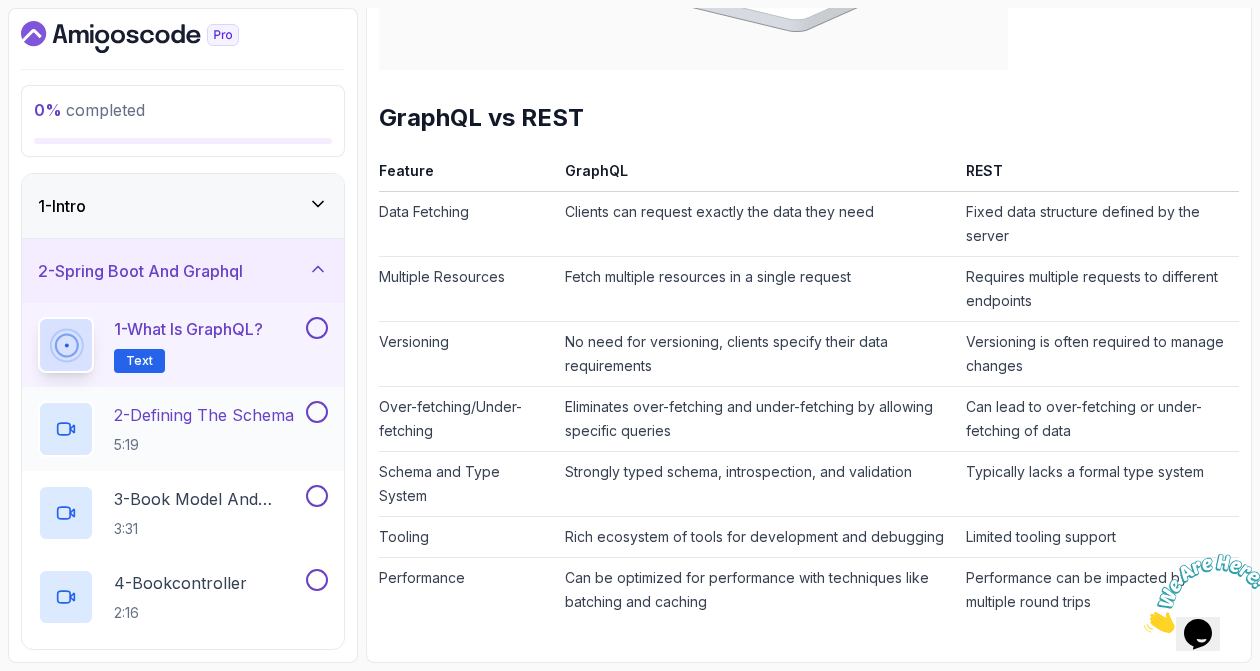 click on "2  -  Defining The Schema 5:19" at bounding box center [204, 429] 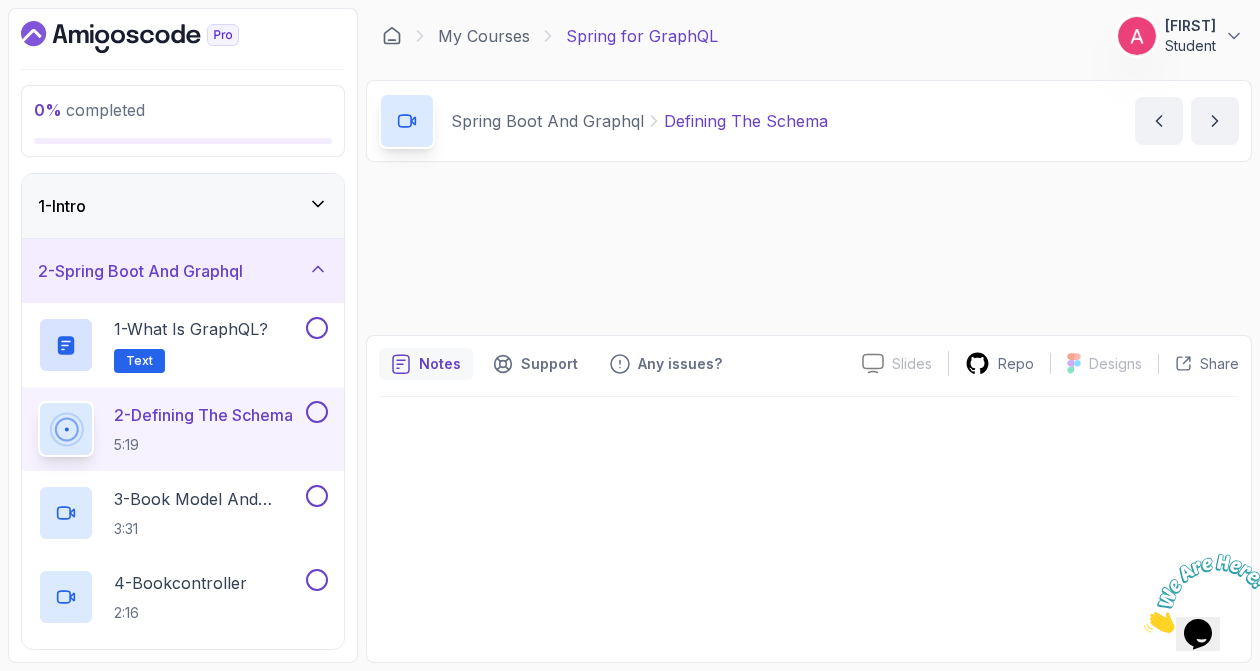 scroll, scrollTop: 0, scrollLeft: 0, axis: both 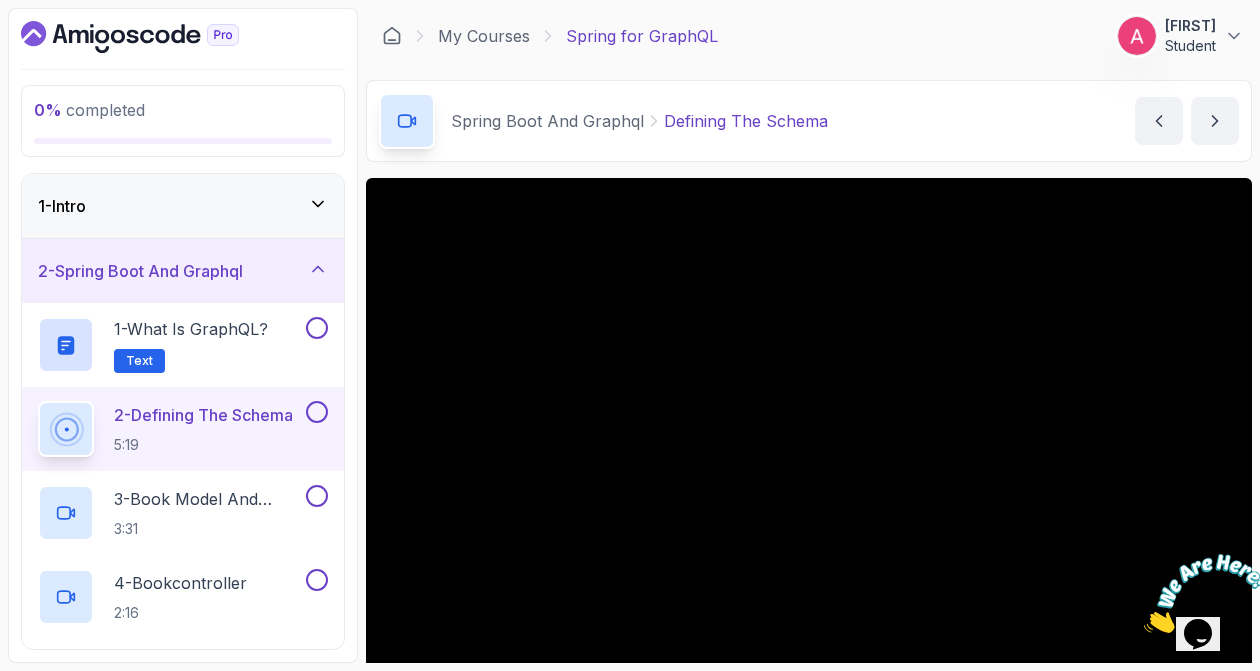 type 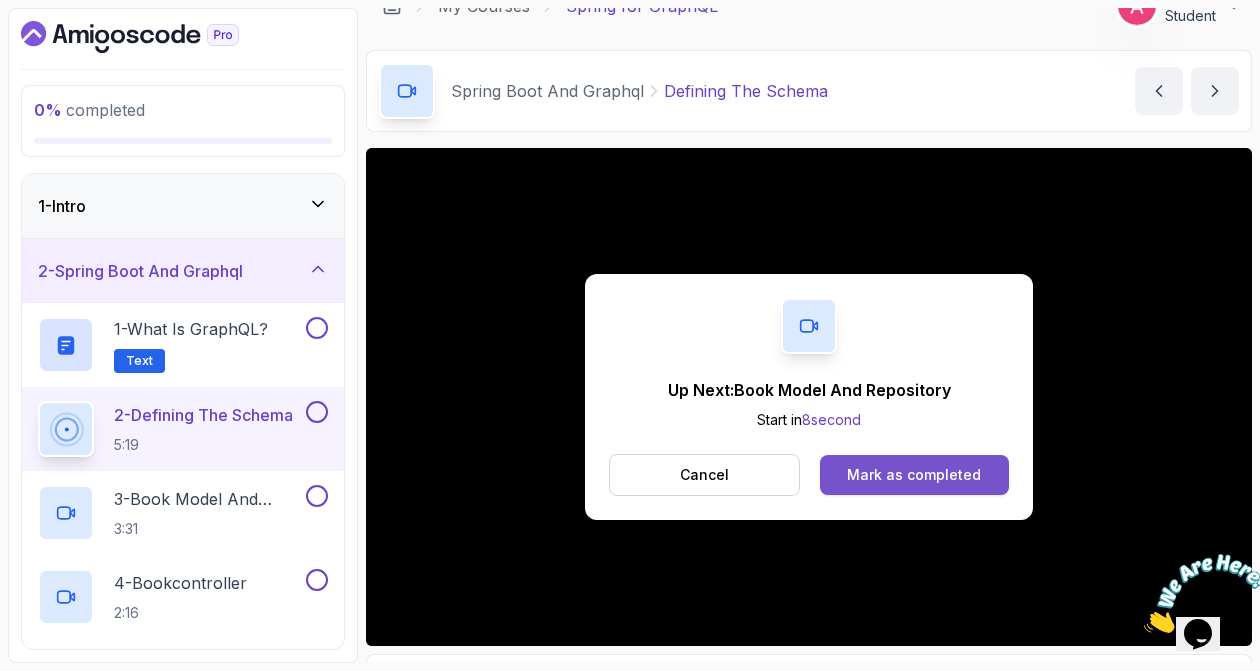 click on "Mark as completed" at bounding box center [914, 475] 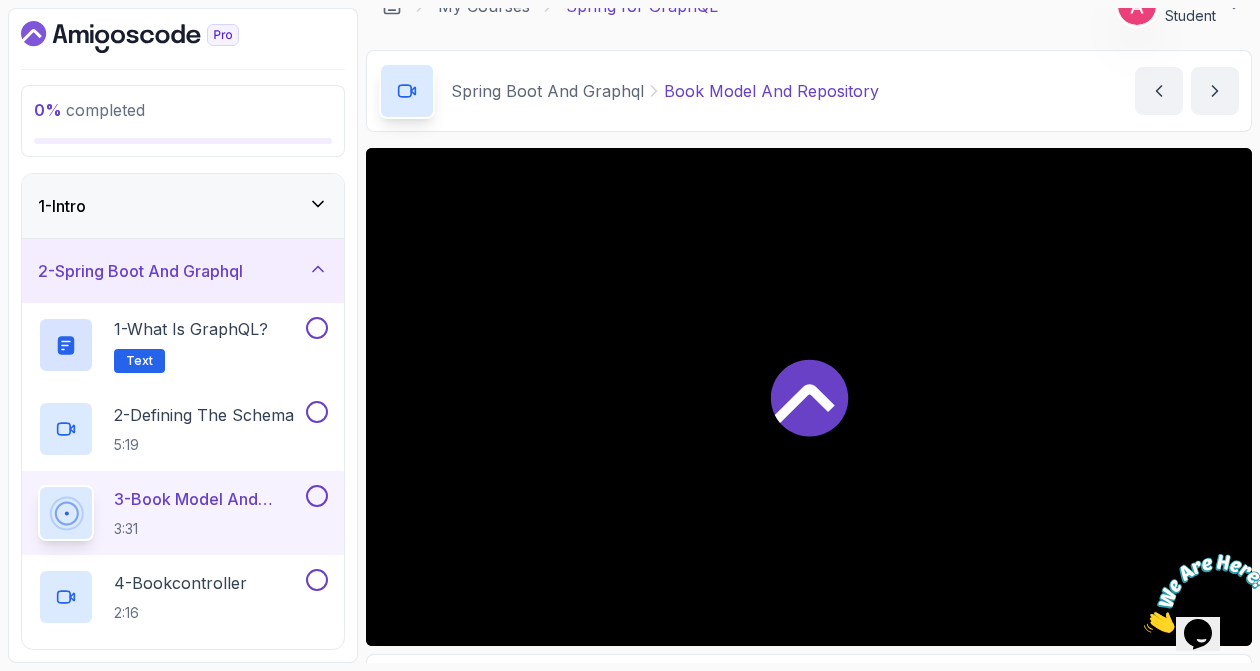 click at bounding box center [809, 397] 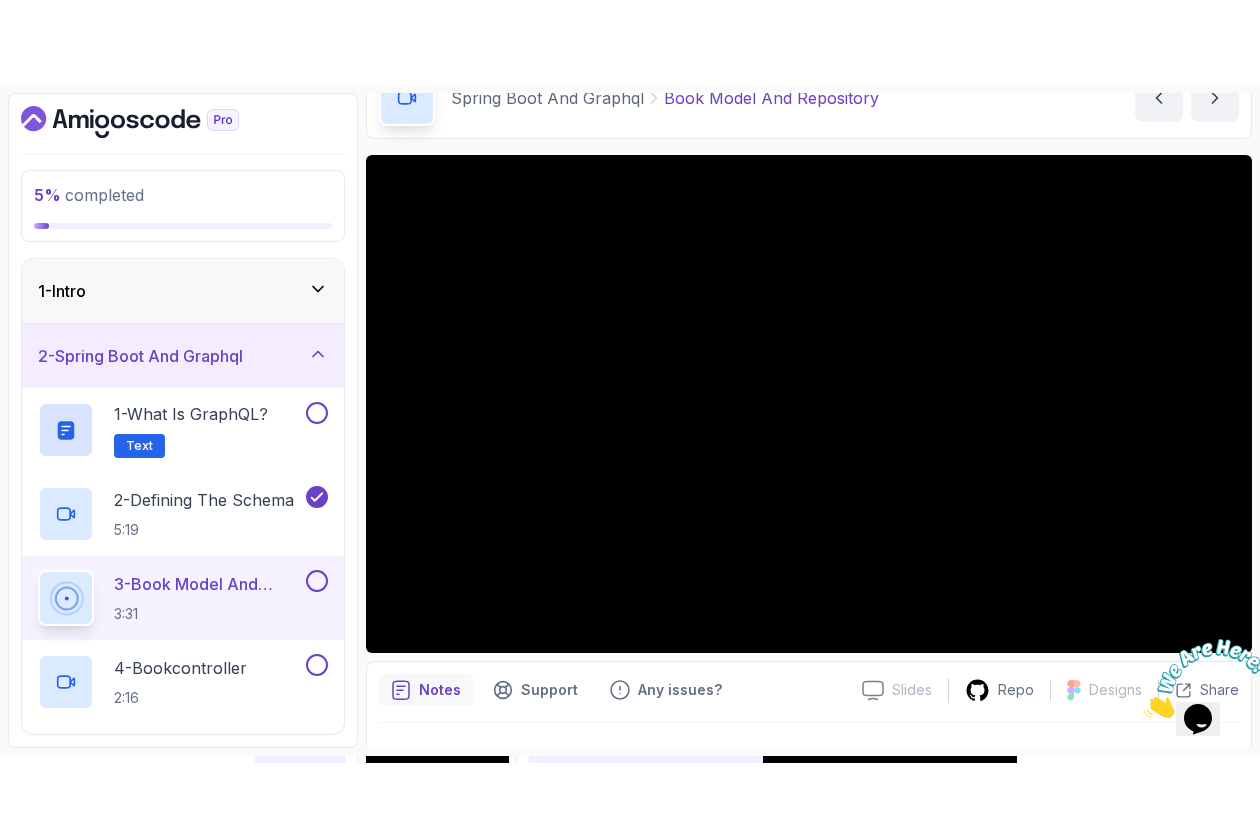scroll, scrollTop: 109, scrollLeft: 0, axis: vertical 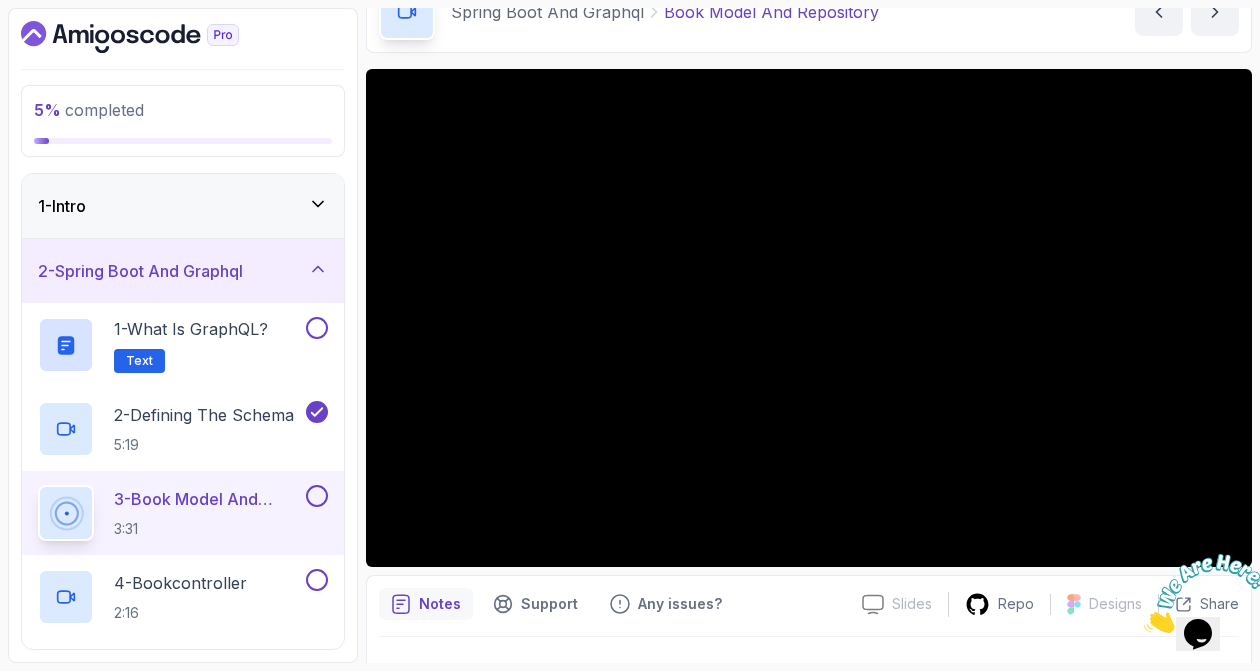 click on "Notes Support Any issues? Slides Slides not available Repo Designs Design not available Share" at bounding box center [809, 640] 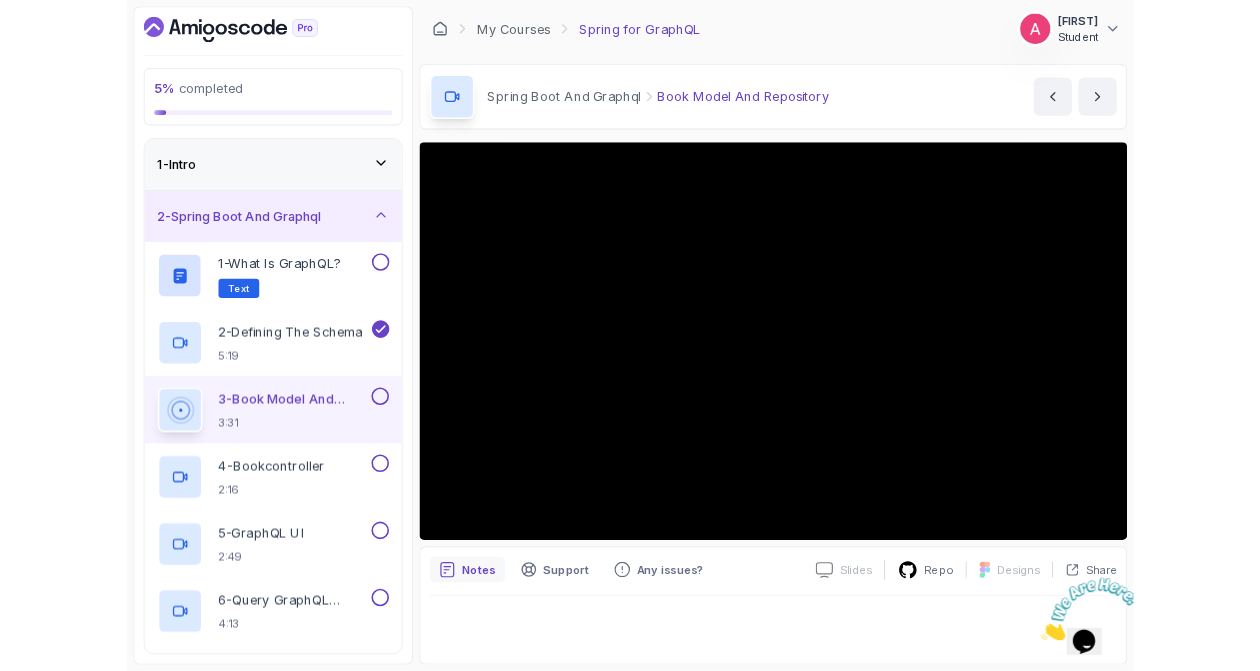 scroll, scrollTop: 0, scrollLeft: 0, axis: both 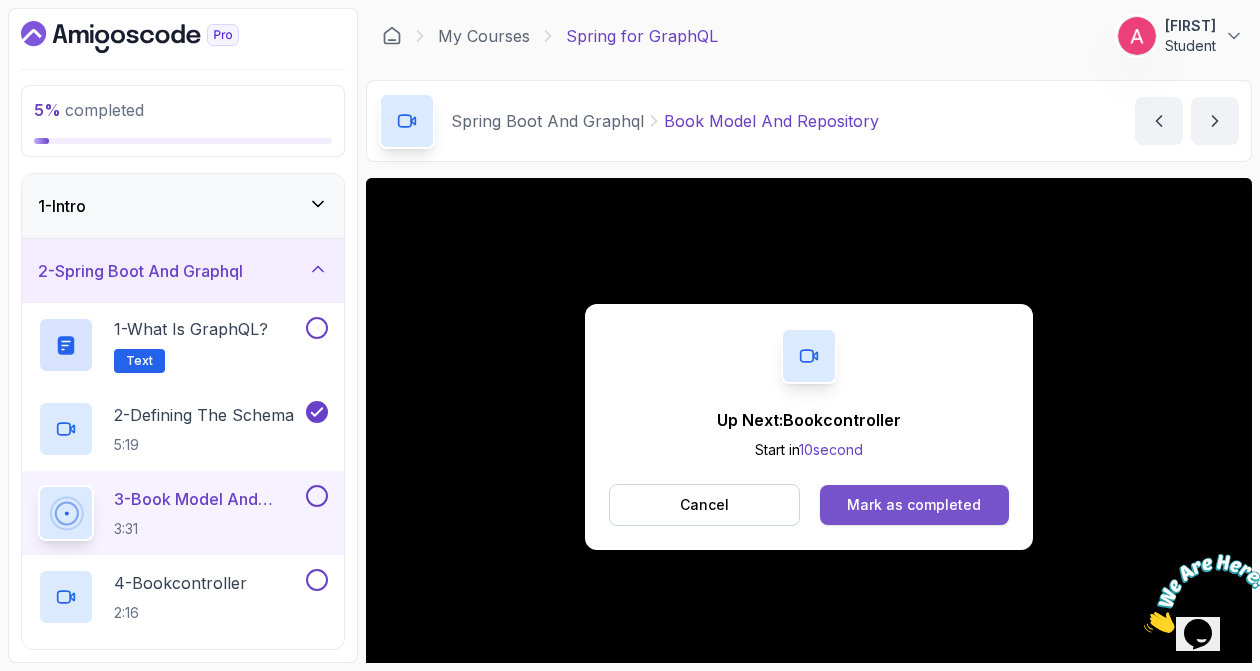 click on "Mark as completed" at bounding box center [914, 505] 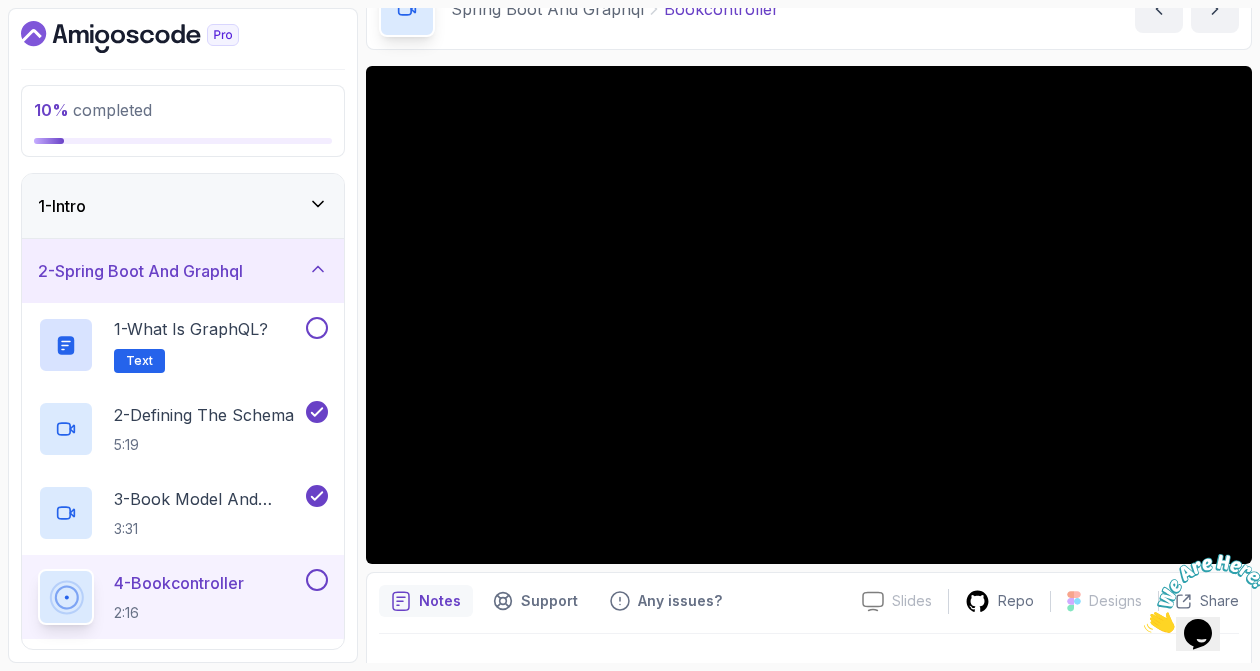 scroll, scrollTop: 152, scrollLeft: 0, axis: vertical 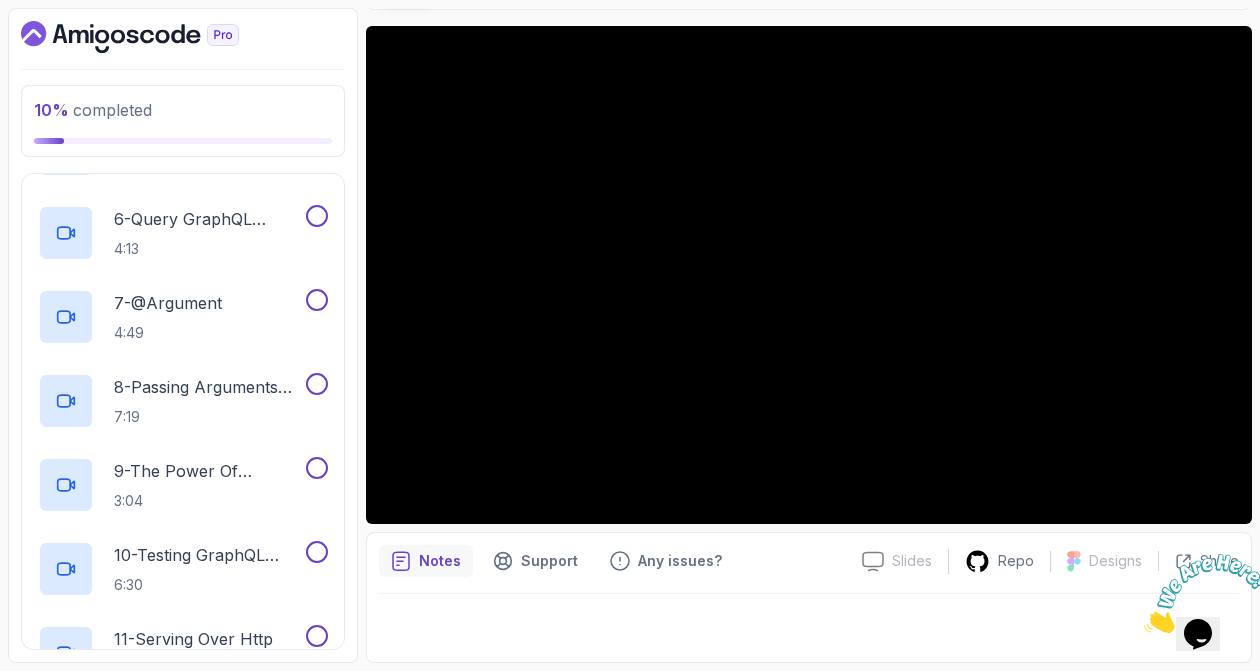 click on "9  -  The Power Of GraphQL 3:04" at bounding box center (183, 485) 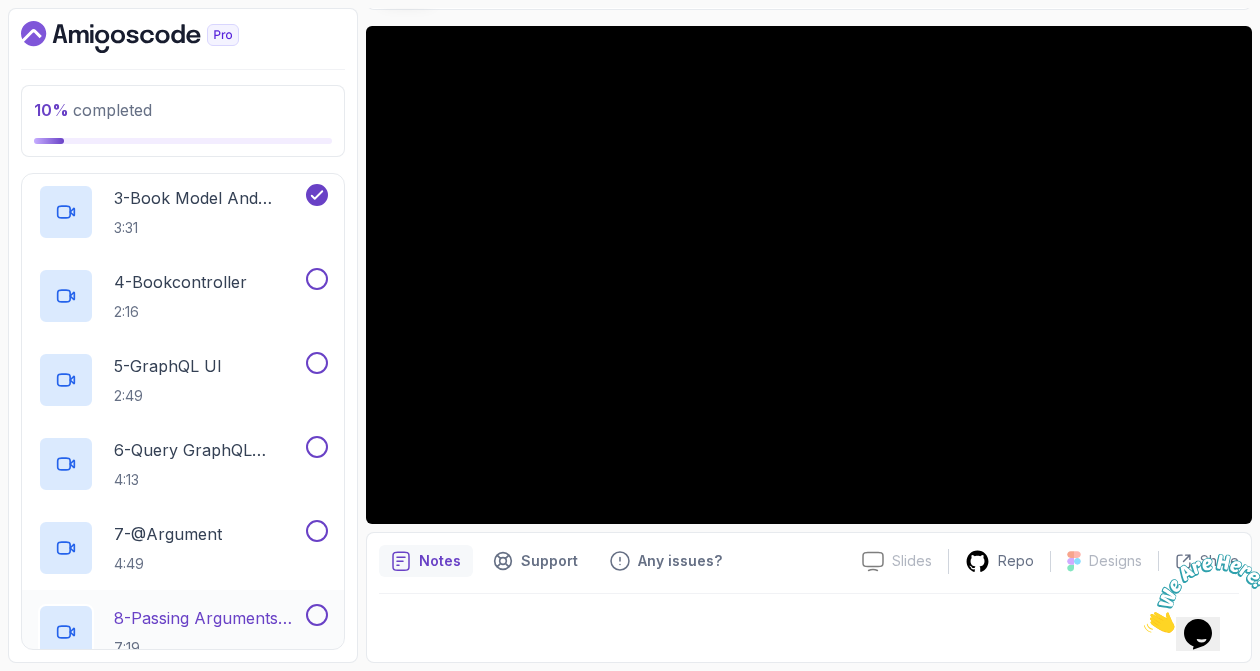 scroll, scrollTop: 299, scrollLeft: 0, axis: vertical 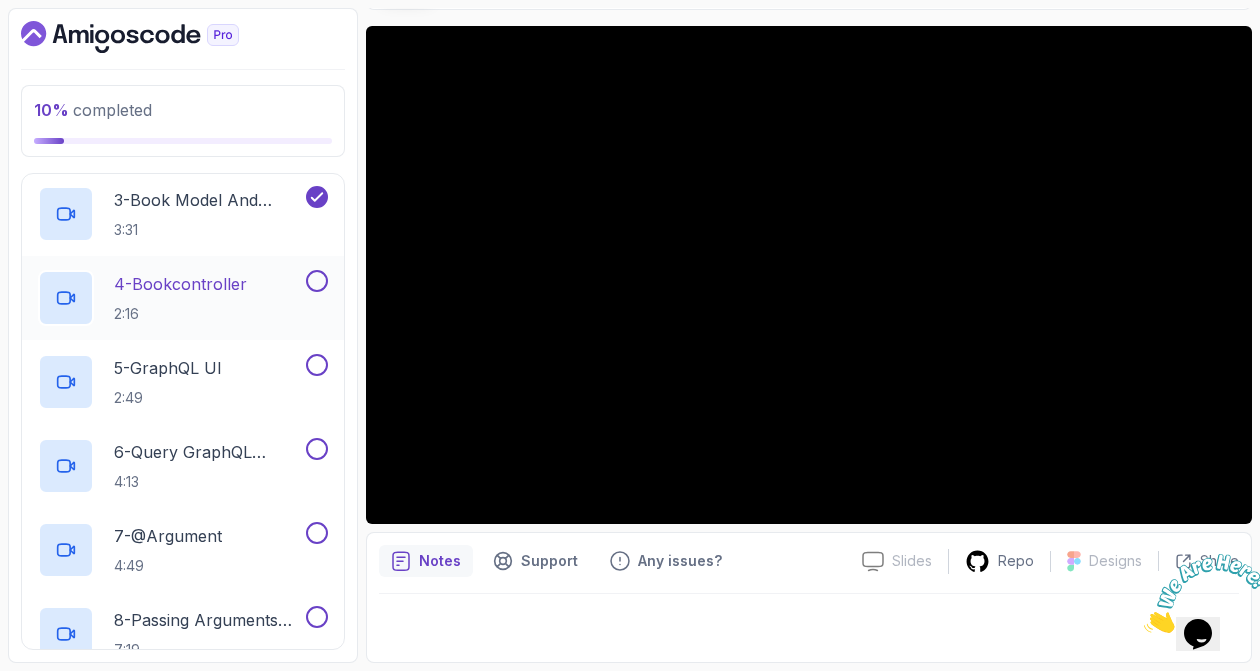 click on "2:16" at bounding box center [180, 314] 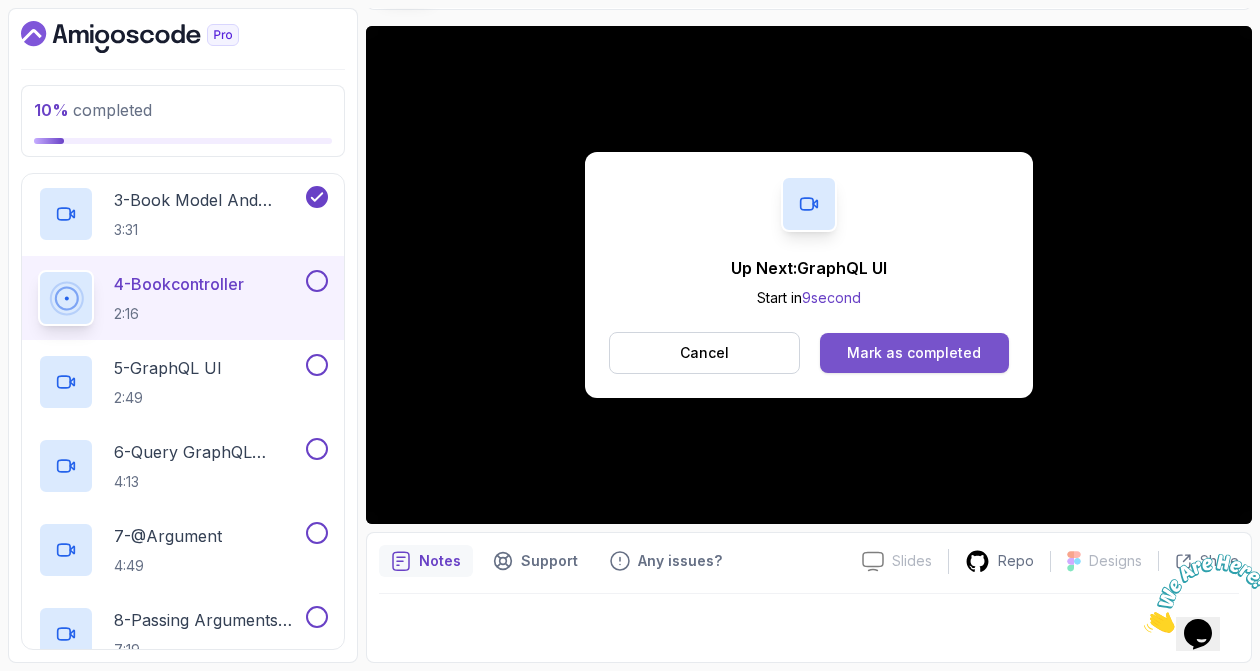 click on "Mark as completed" at bounding box center [914, 353] 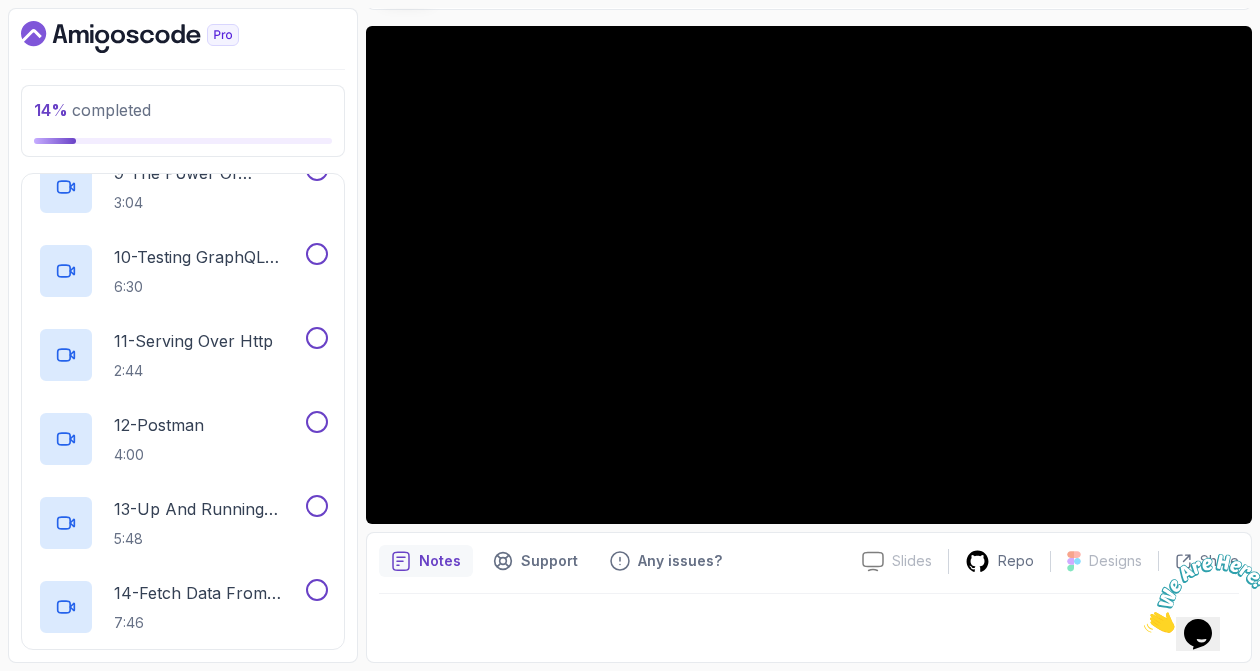 scroll, scrollTop: 1063, scrollLeft: 0, axis: vertical 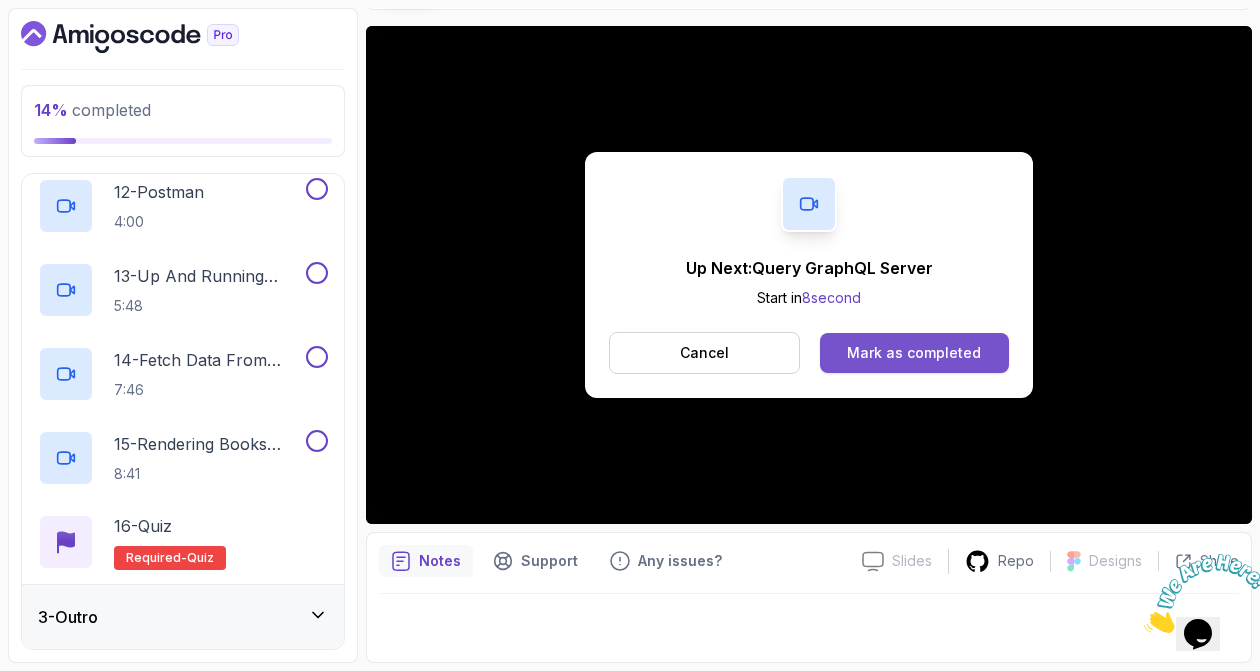 click on "Mark as completed" at bounding box center (914, 353) 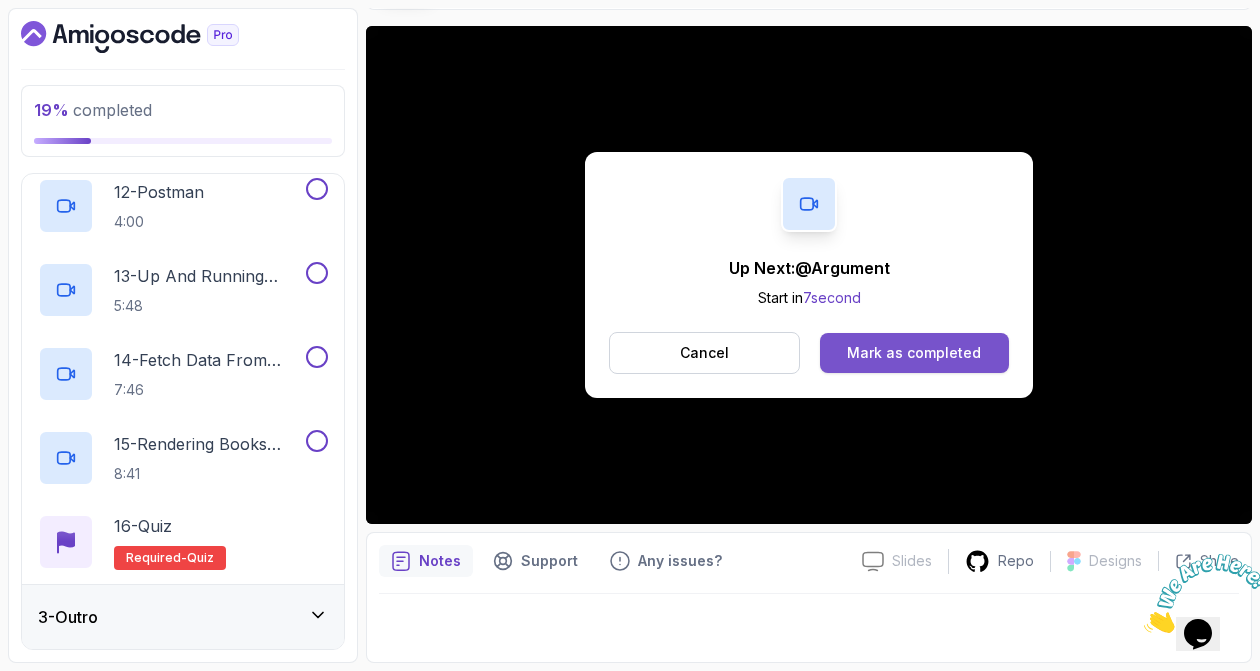 click on "Mark as completed" at bounding box center (914, 353) 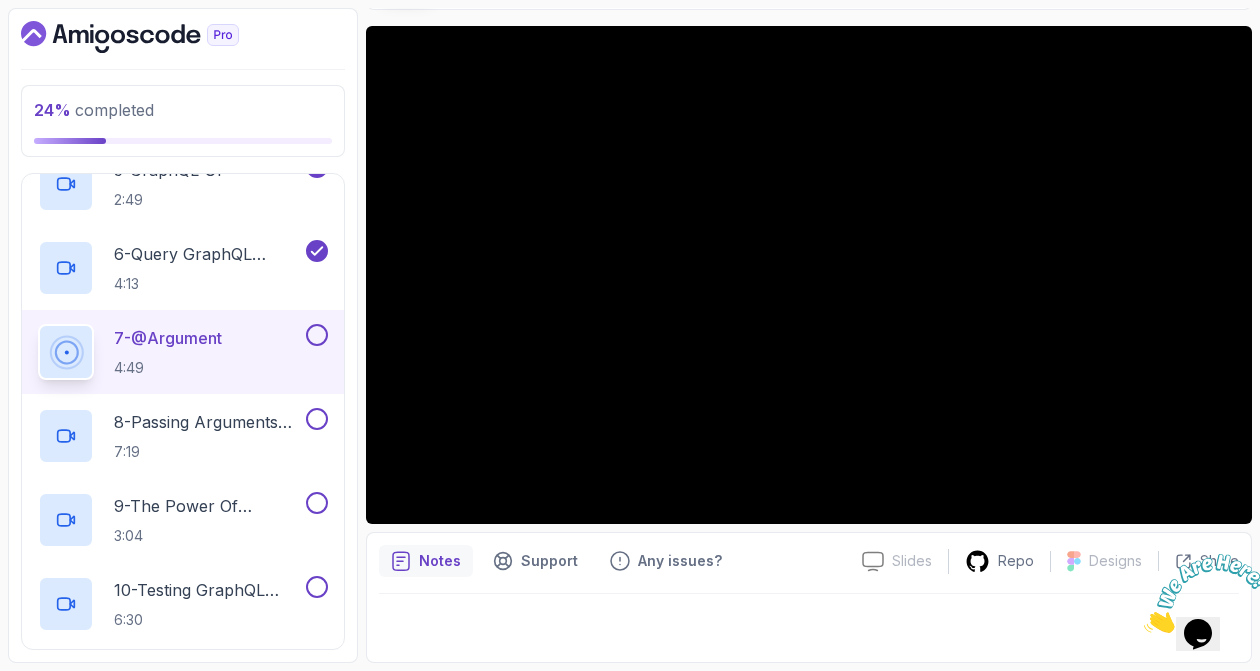 scroll, scrollTop: 496, scrollLeft: 0, axis: vertical 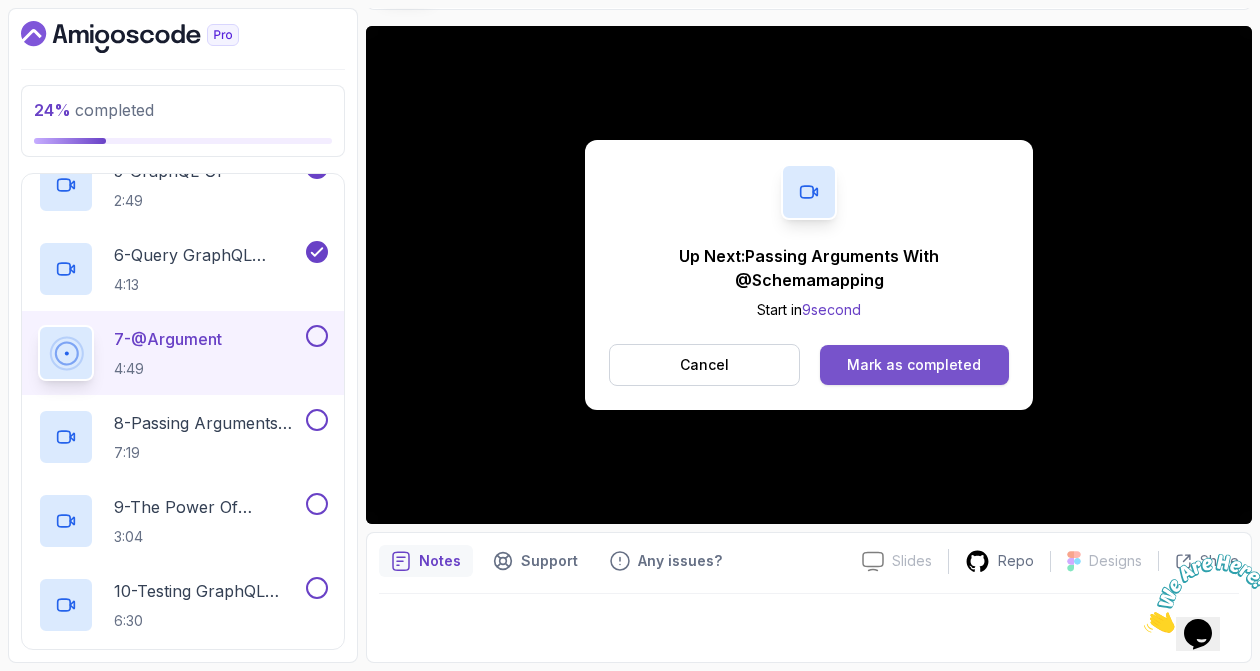 click on "Mark as completed" at bounding box center [914, 365] 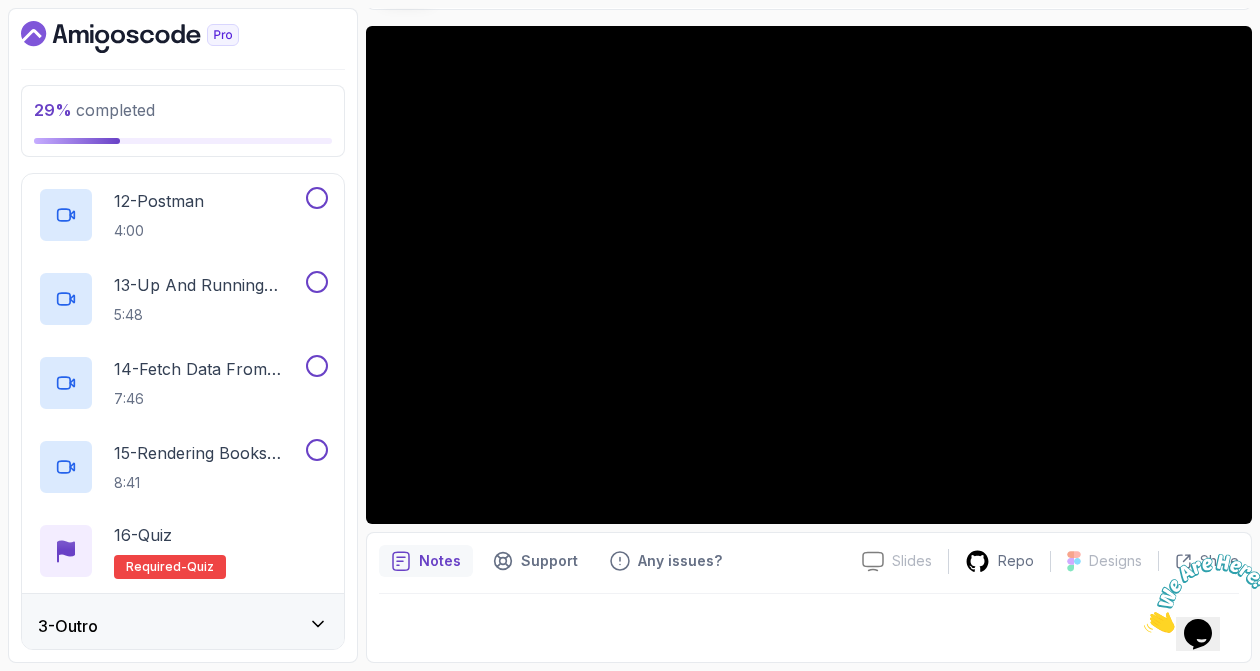 scroll, scrollTop: 1063, scrollLeft: 0, axis: vertical 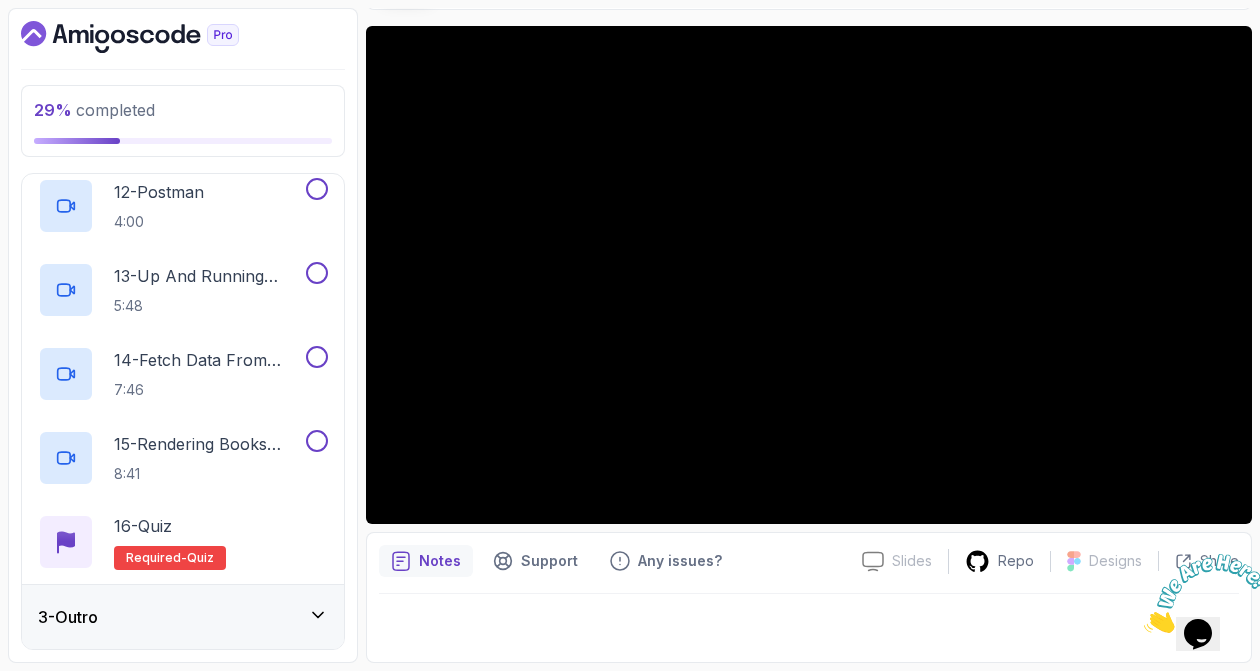 click at bounding box center [1144, 627] 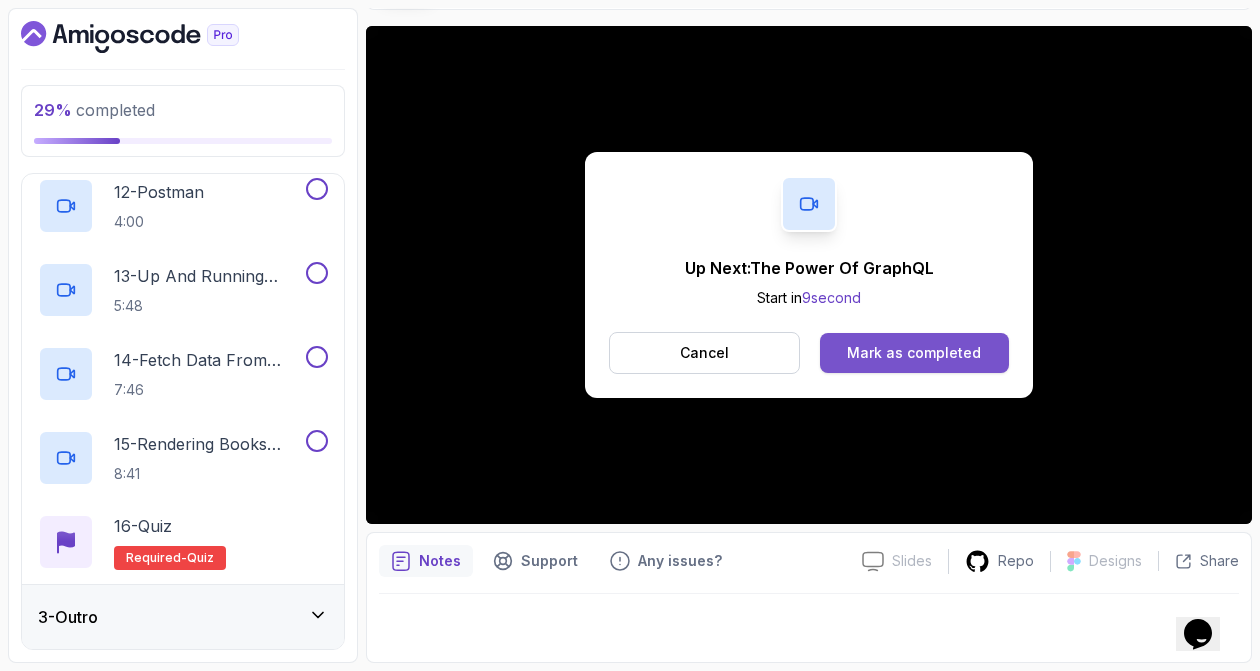 click on "Mark as completed" at bounding box center [914, 353] 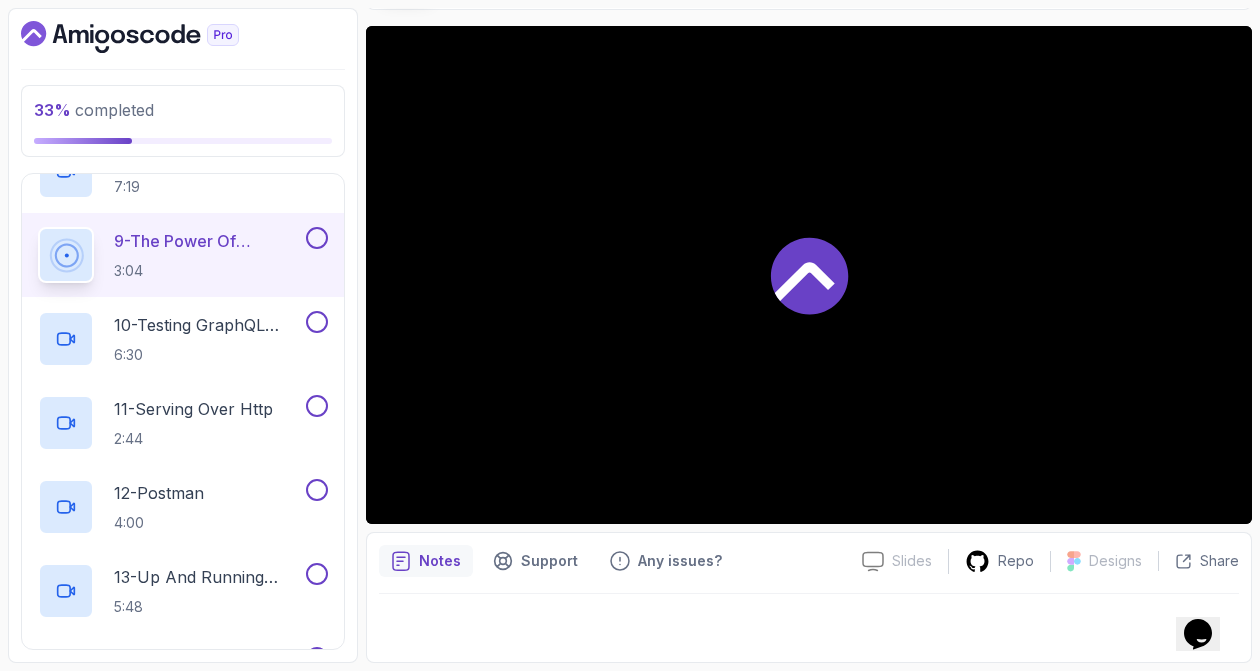 scroll, scrollTop: 757, scrollLeft: 0, axis: vertical 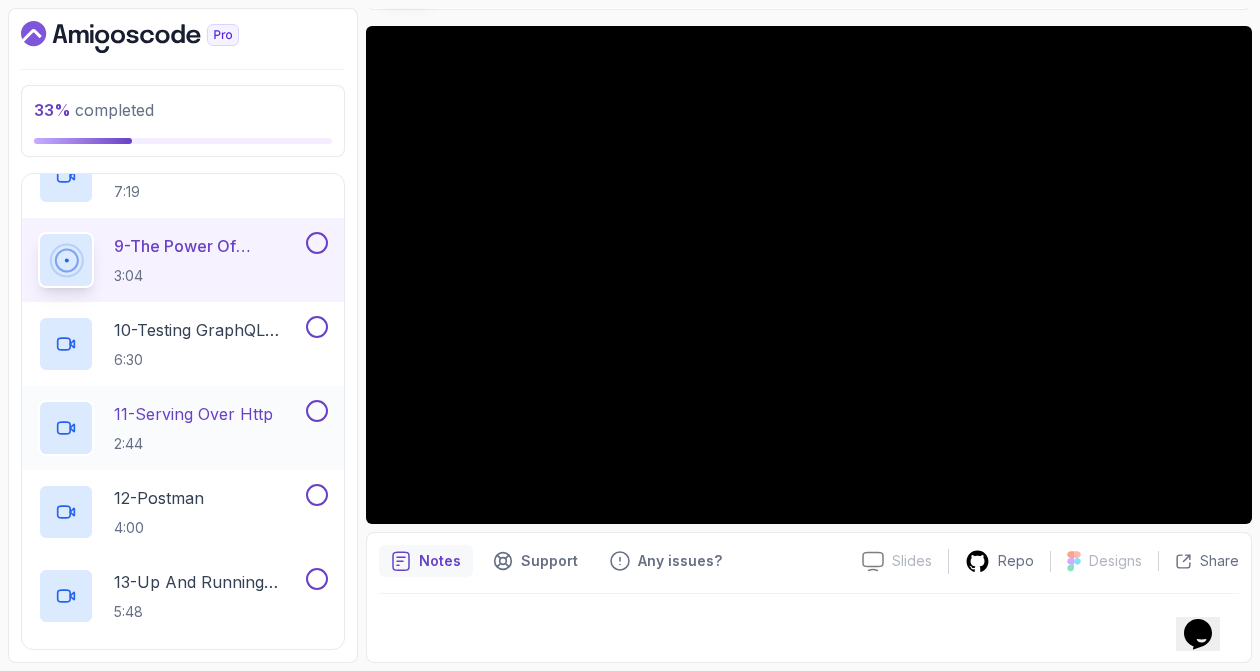 click on "11  -  Serving Over Http 2:44" at bounding box center (183, 428) 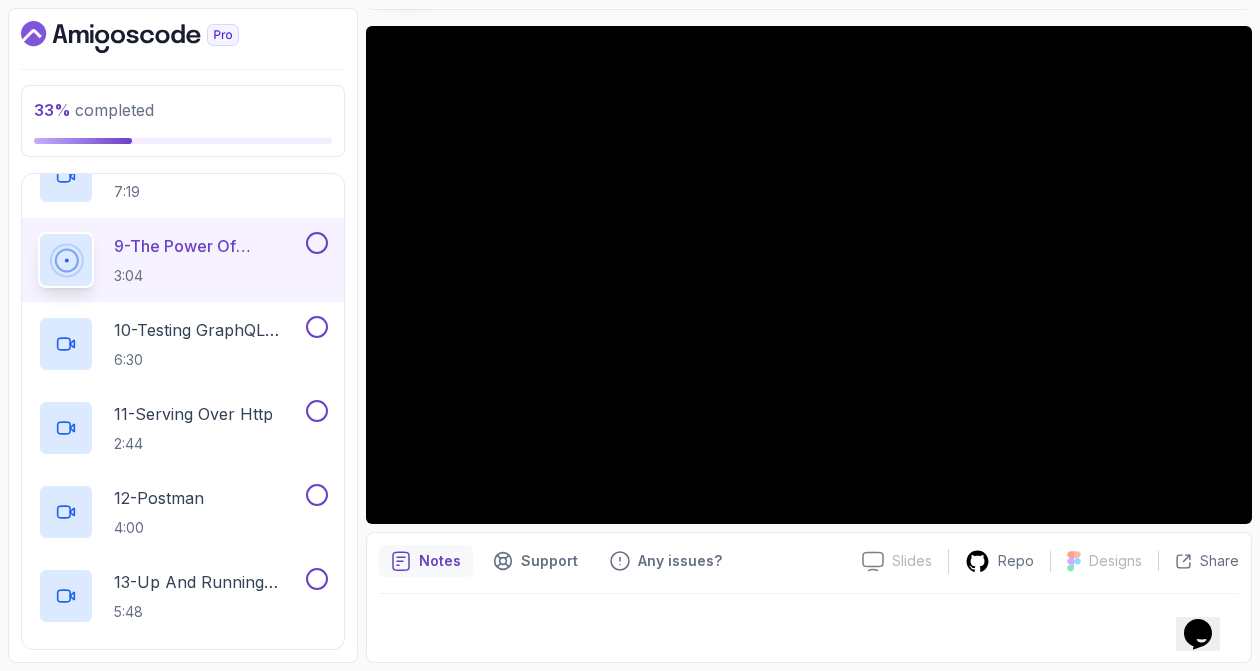 scroll, scrollTop: 0, scrollLeft: 0, axis: both 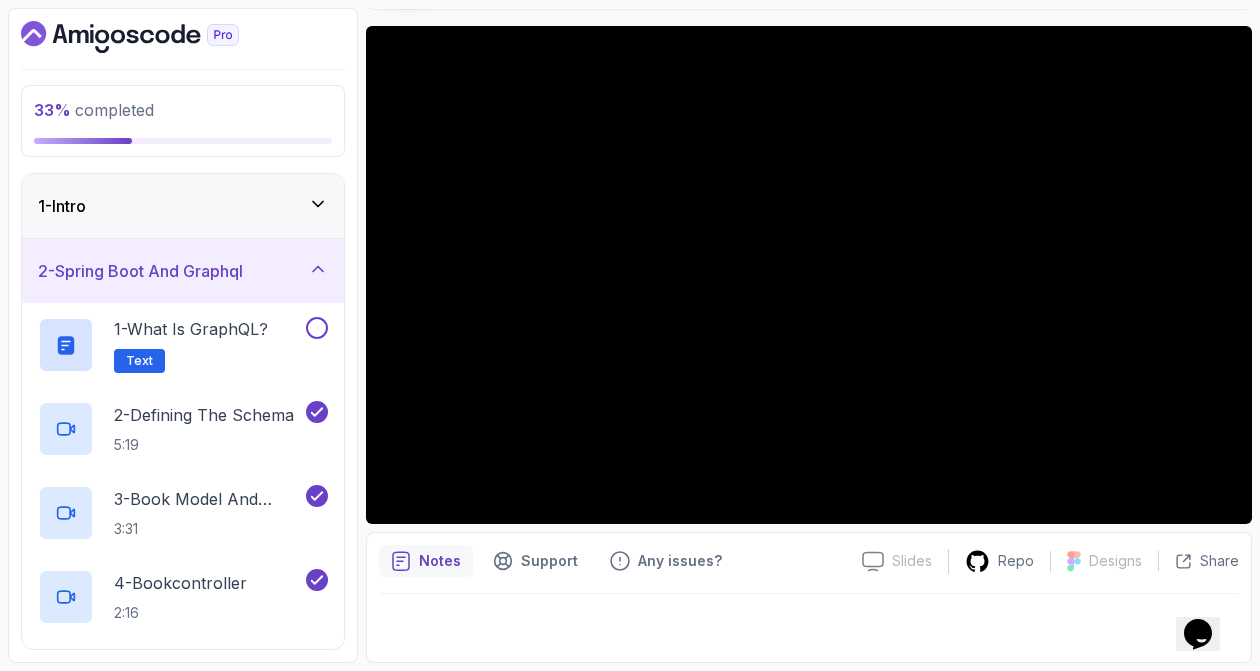 click 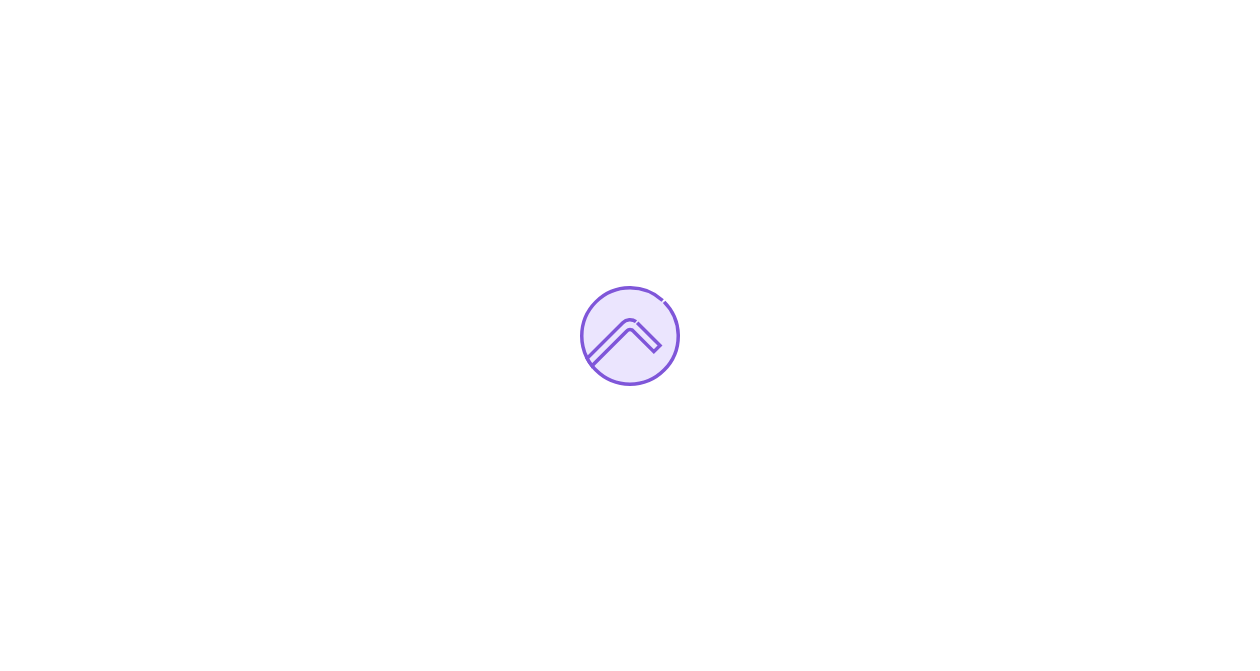 scroll, scrollTop: 0, scrollLeft: 0, axis: both 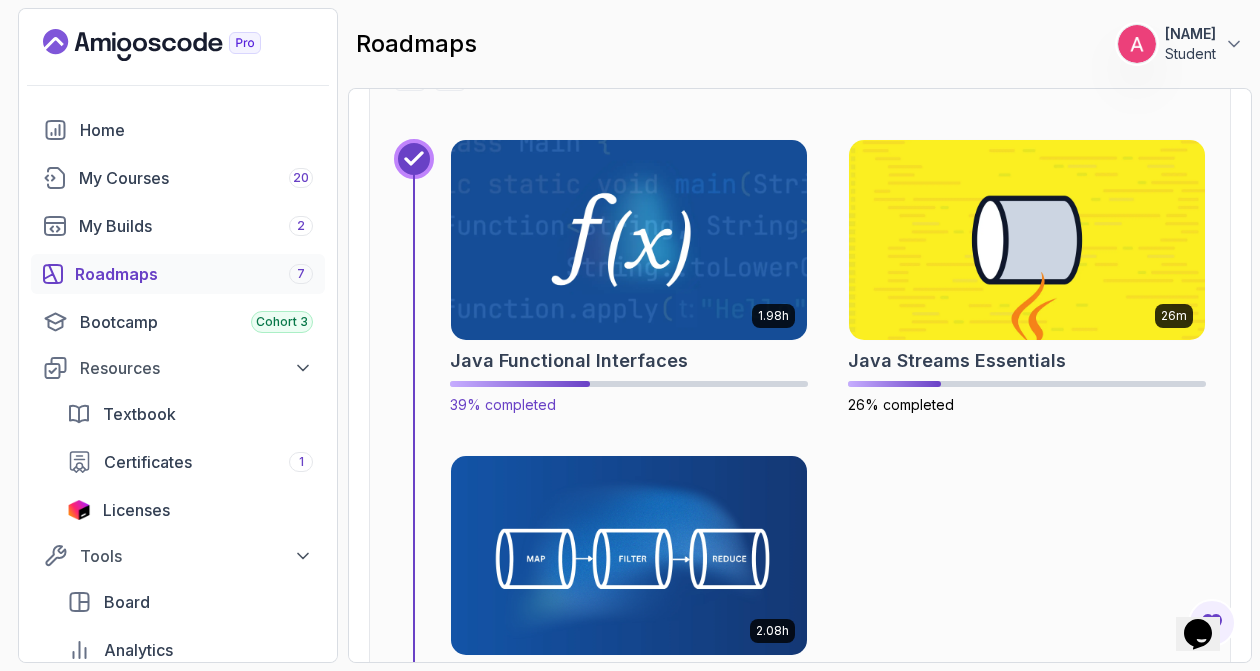 click at bounding box center [629, 239] 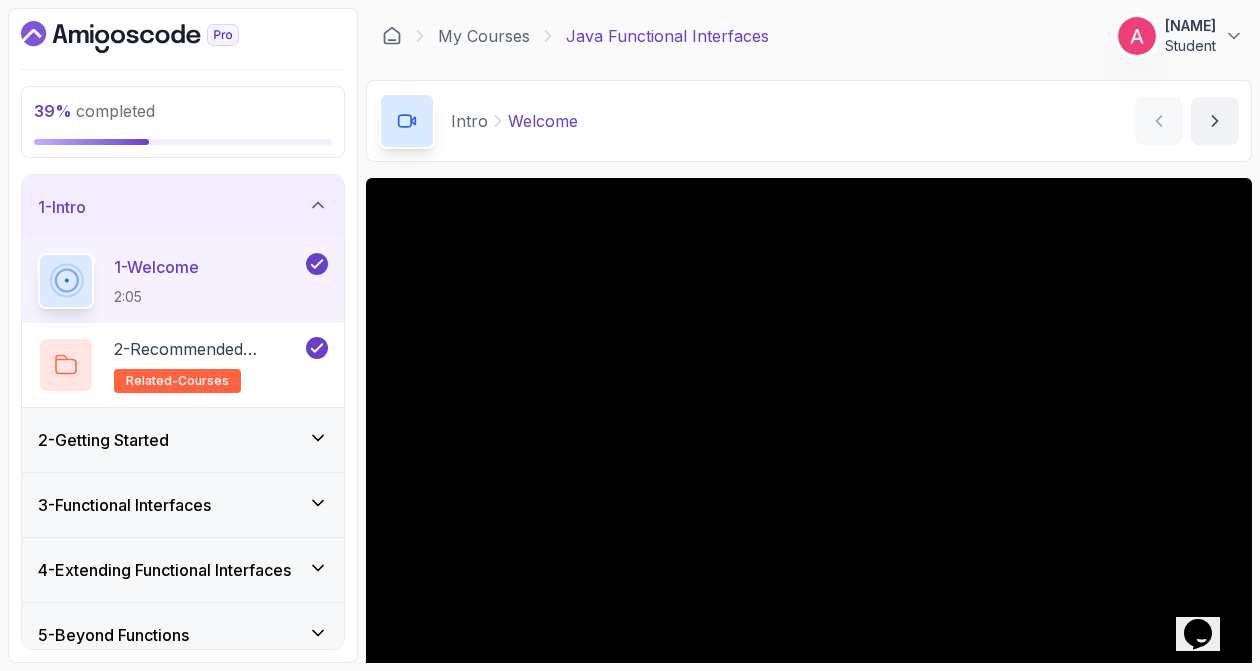click on "2  -  Getting Started" at bounding box center (183, 440) 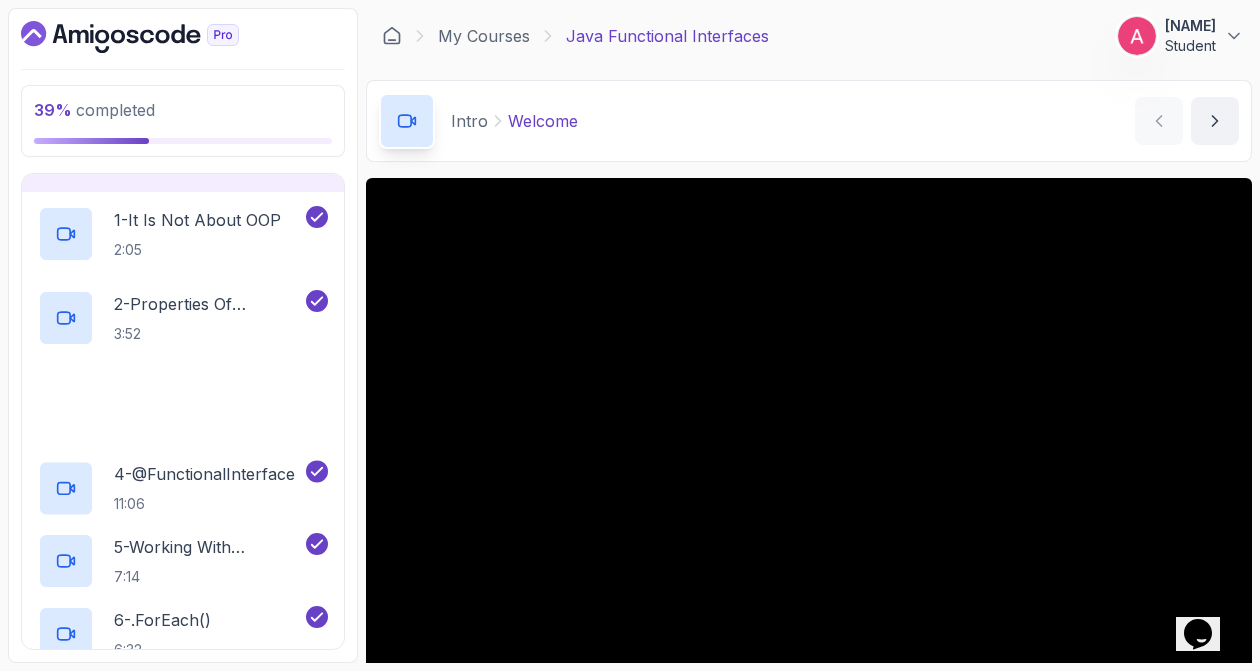 scroll, scrollTop: 132, scrollLeft: 0, axis: vertical 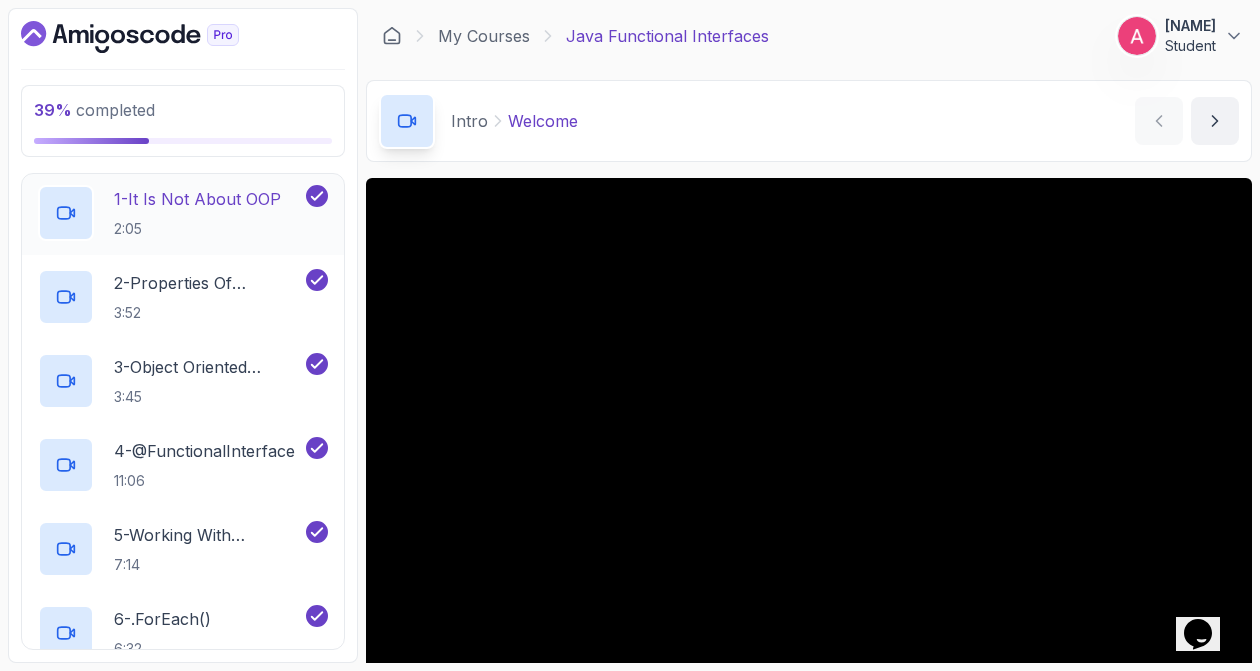 click on "1  -  It Is Not About OOP" at bounding box center (197, 199) 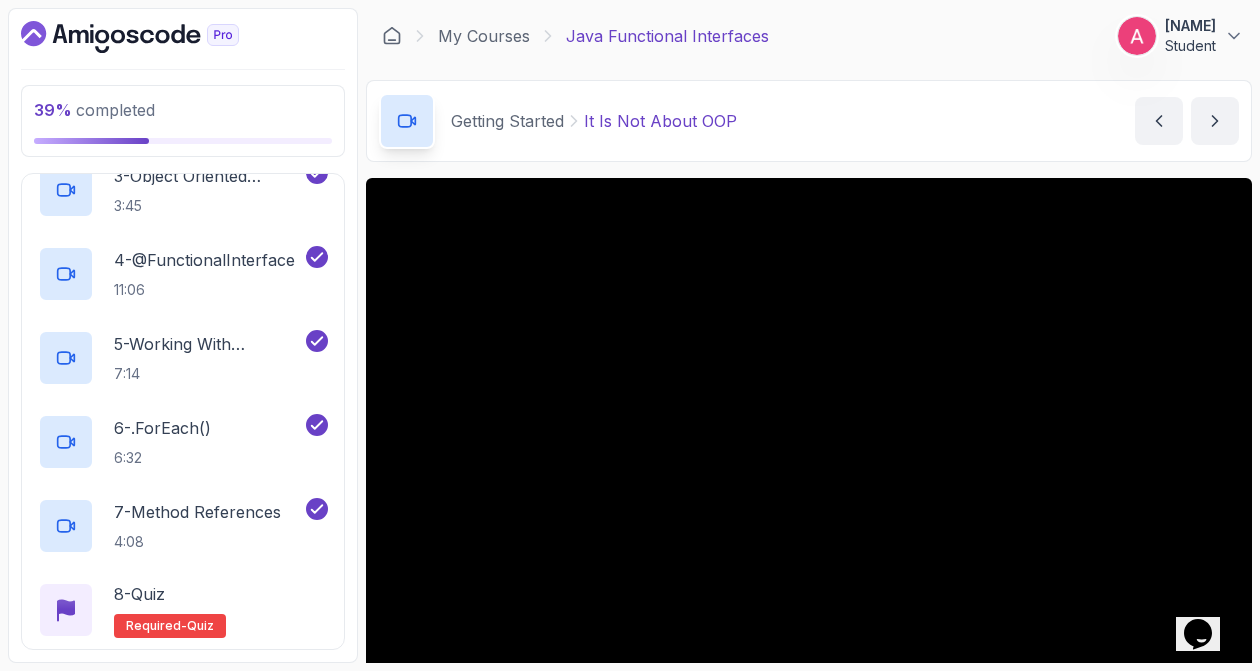 scroll, scrollTop: 326, scrollLeft: 0, axis: vertical 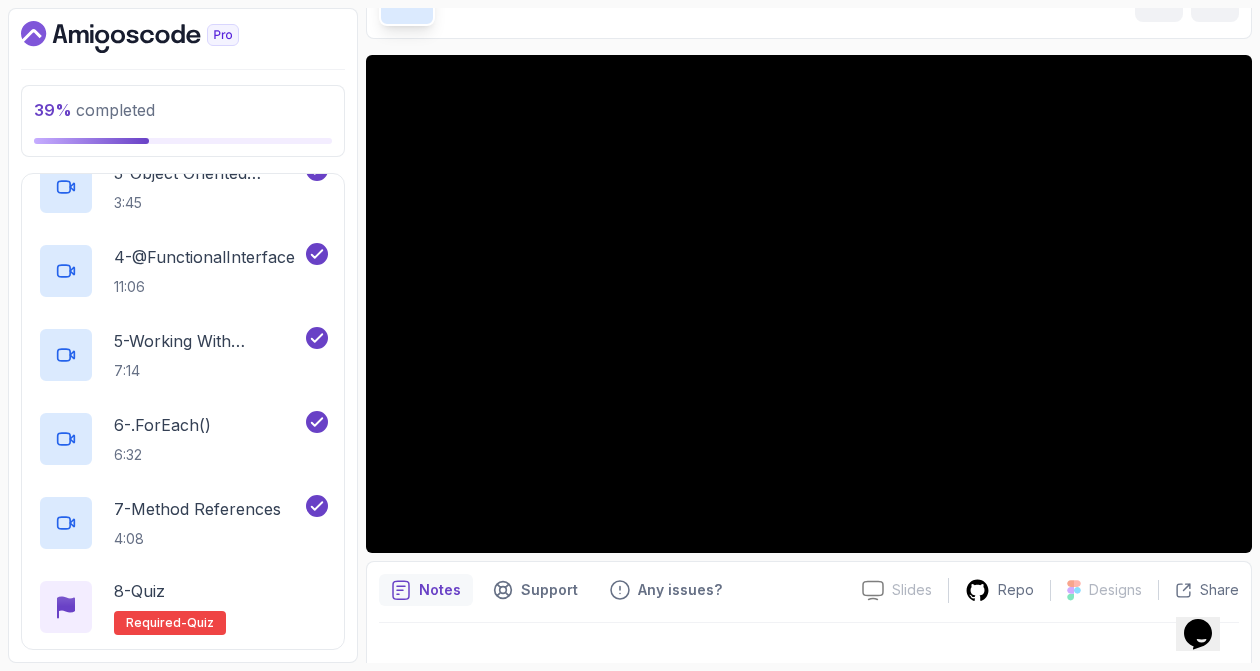 type 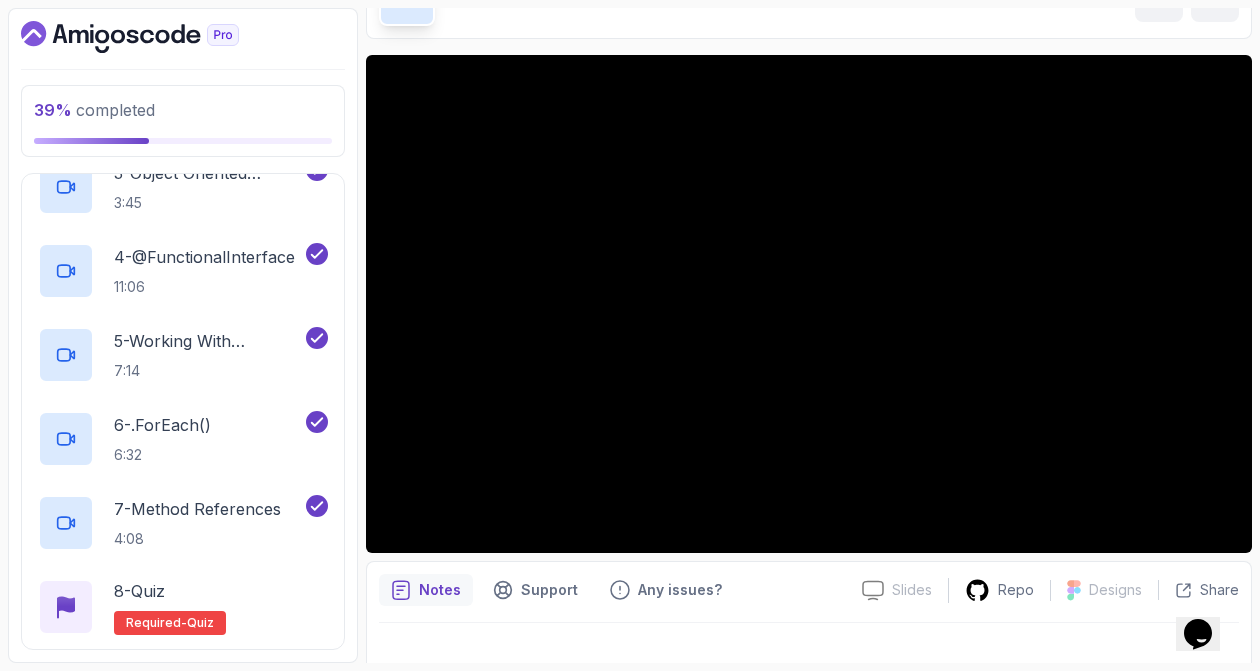 click at bounding box center (809, 651) 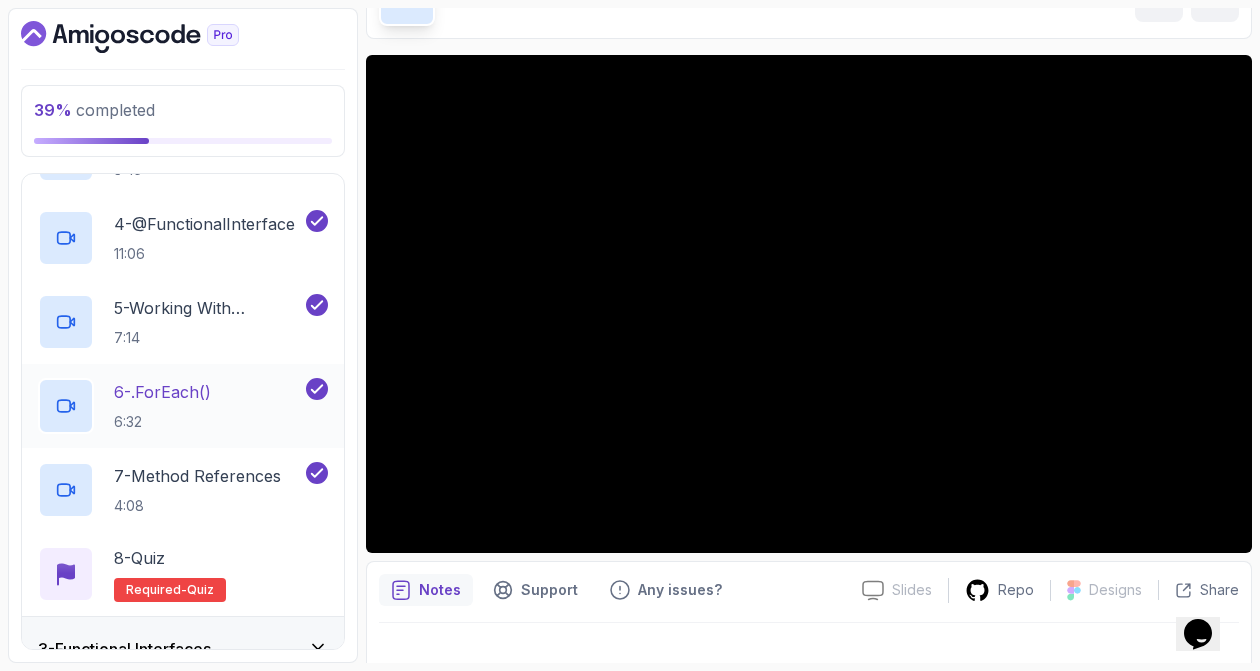 scroll, scrollTop: 586, scrollLeft: 0, axis: vertical 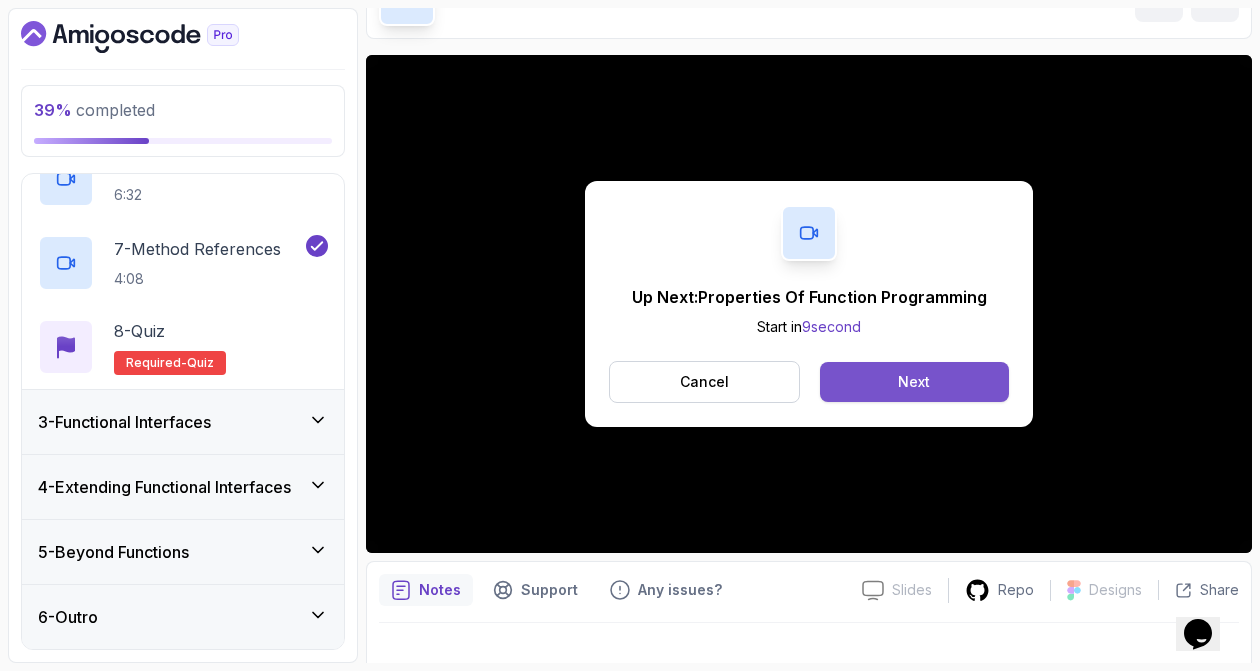 click on "Next" at bounding box center [914, 382] 